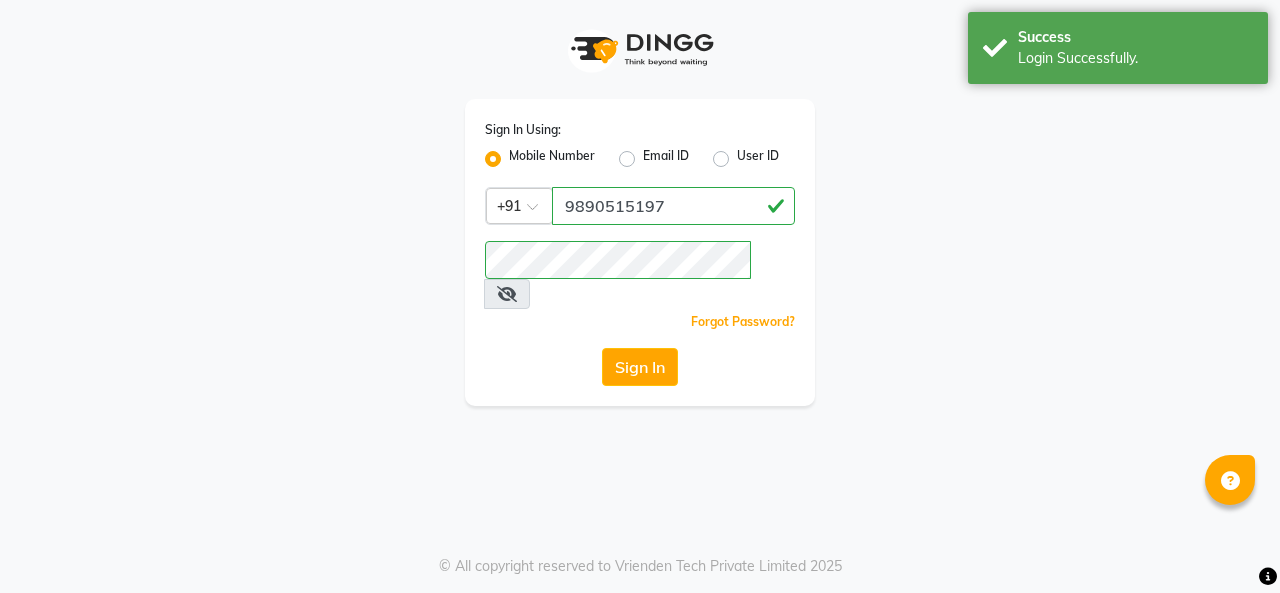 scroll, scrollTop: 0, scrollLeft: 0, axis: both 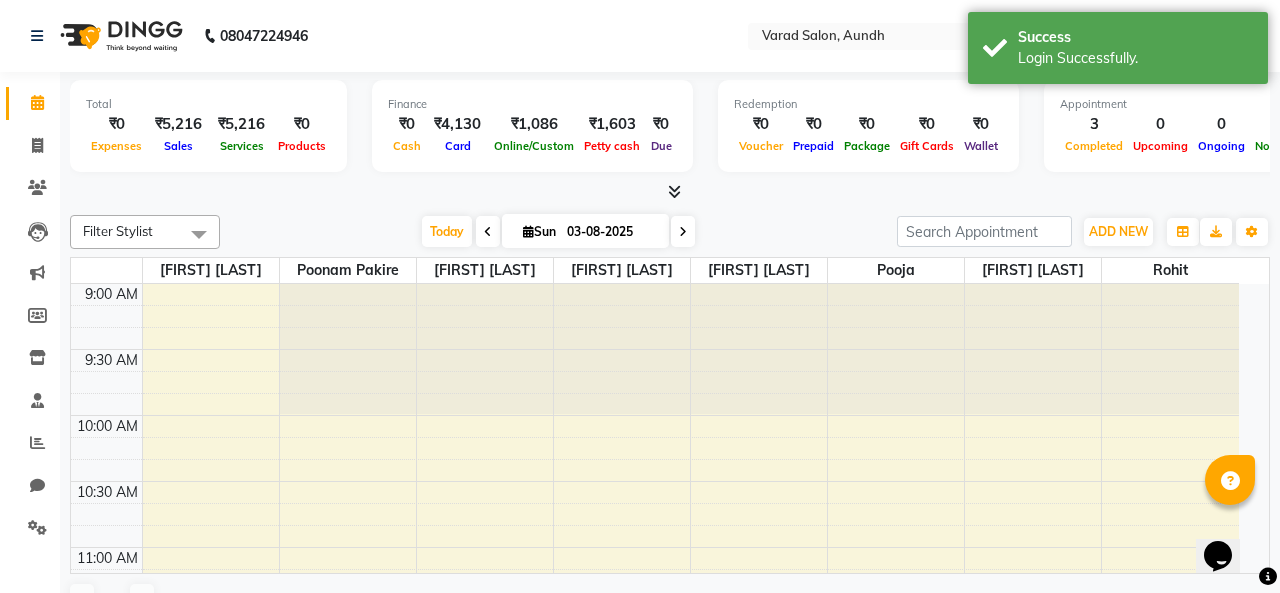select on "en" 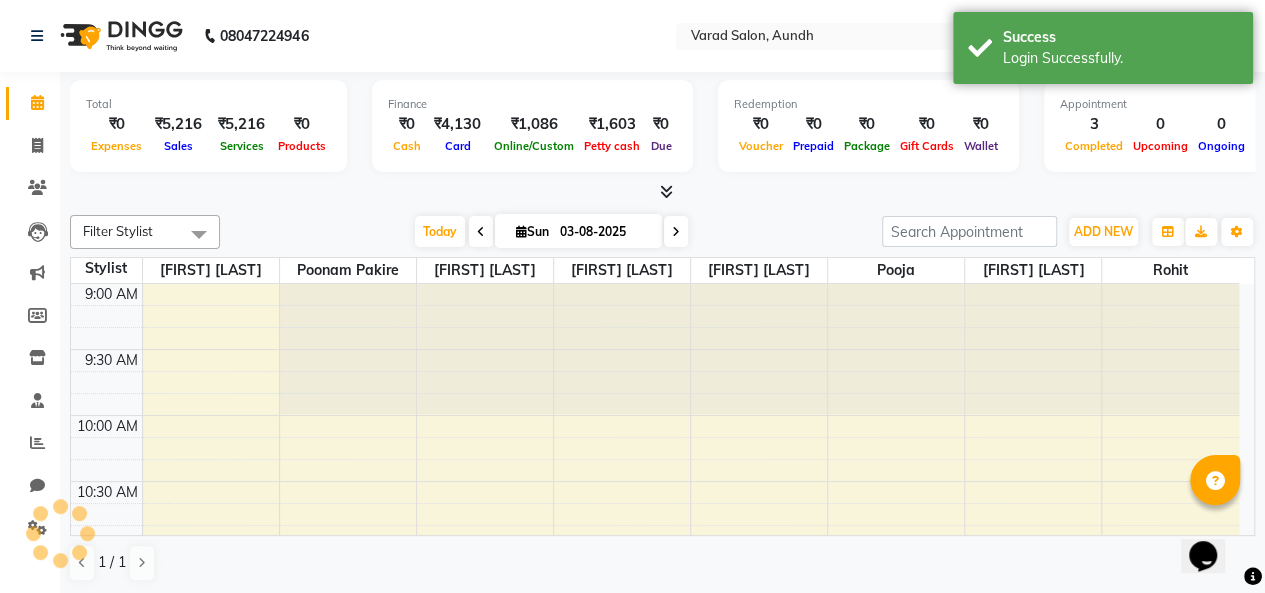 scroll, scrollTop: 0, scrollLeft: 0, axis: both 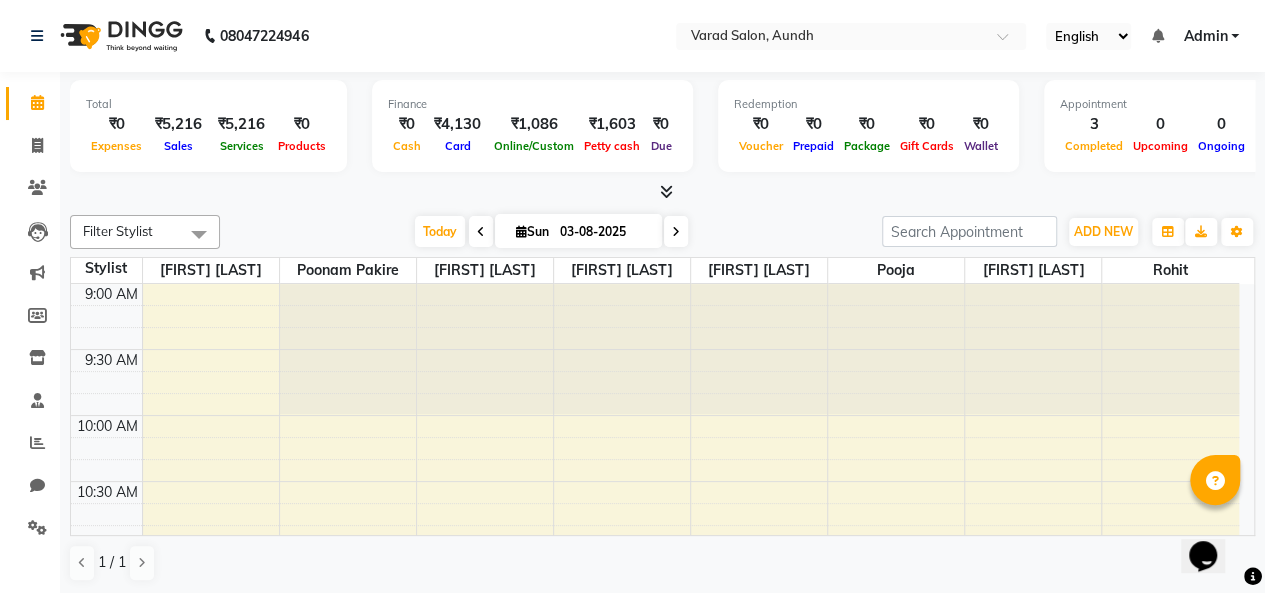 click on "08047224946 Select Location × Varad Salon, Aundh English ENGLISH Español العربية मराठी हिंदी ગુજરાતી தமிழ் 中文 Notifications nothing to show Admin Manage Profile Change Password Sign out  Version:3.15.11" 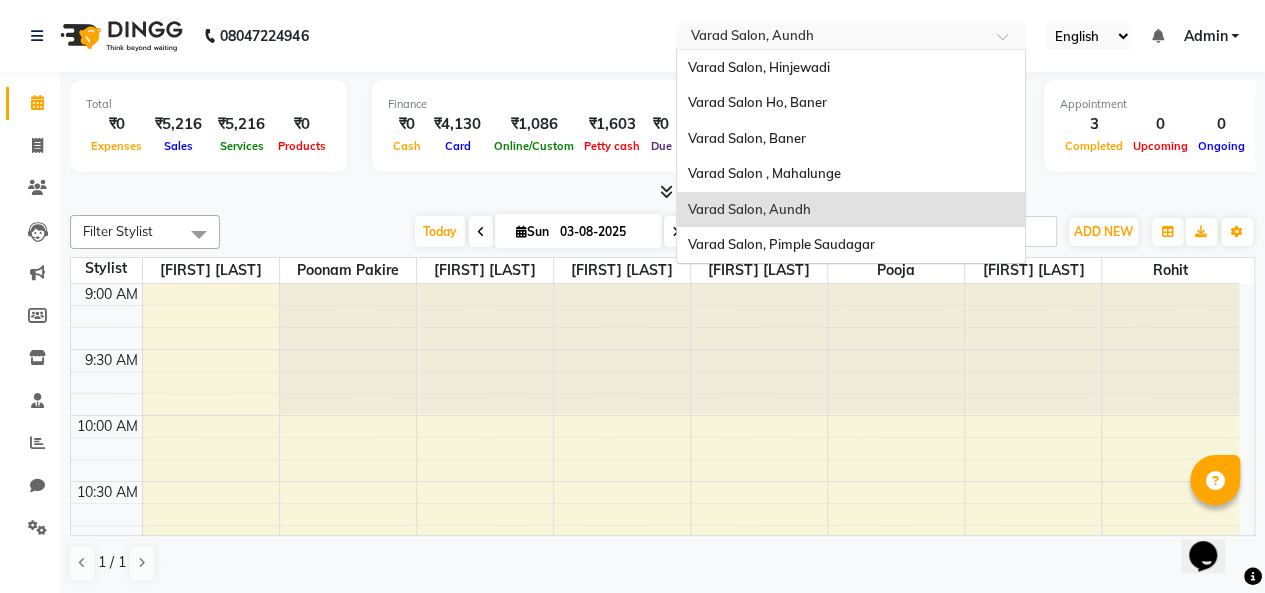 click at bounding box center [831, 38] 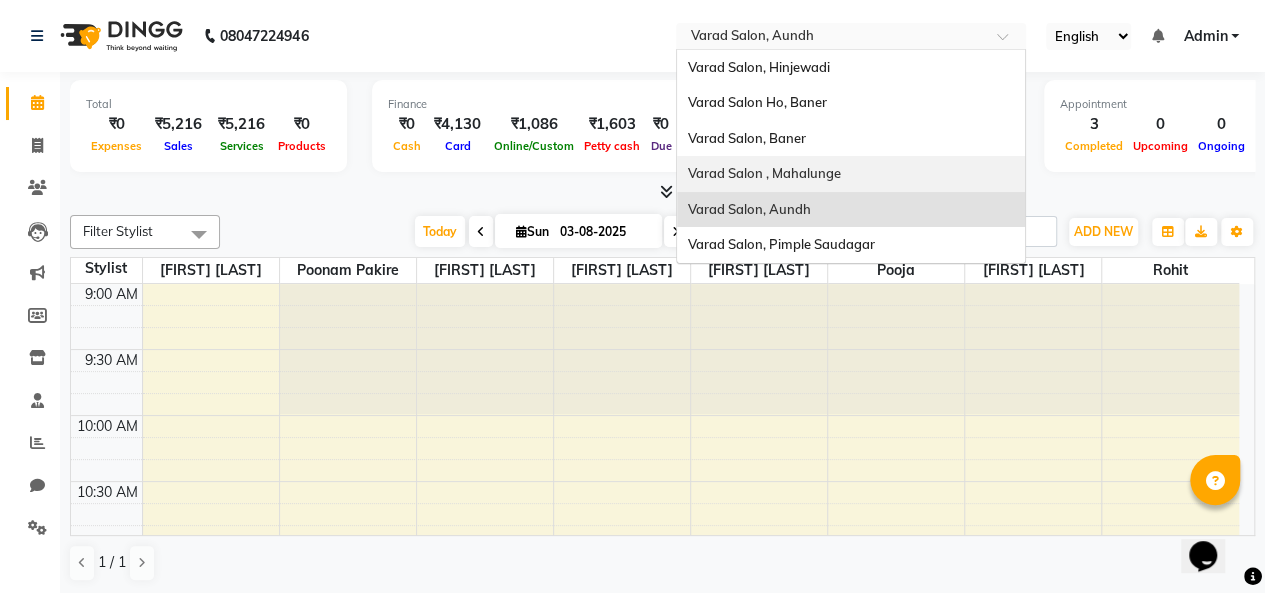 click on "Varad Salon , Mahalunge" at bounding box center [763, 173] 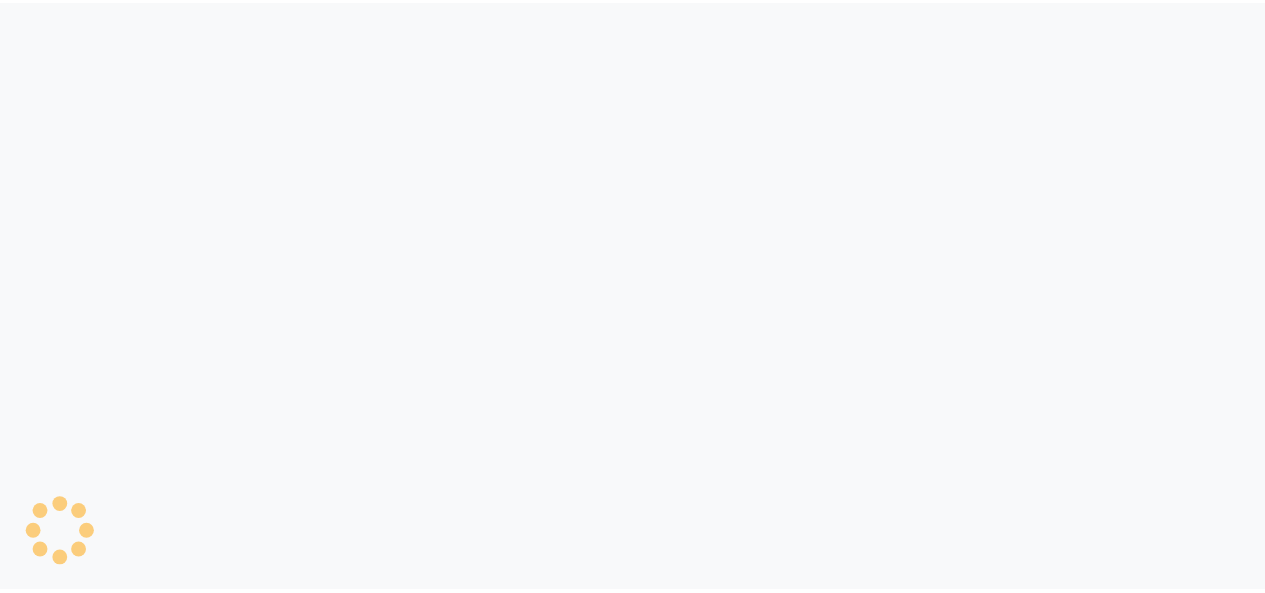 scroll, scrollTop: 0, scrollLeft: 0, axis: both 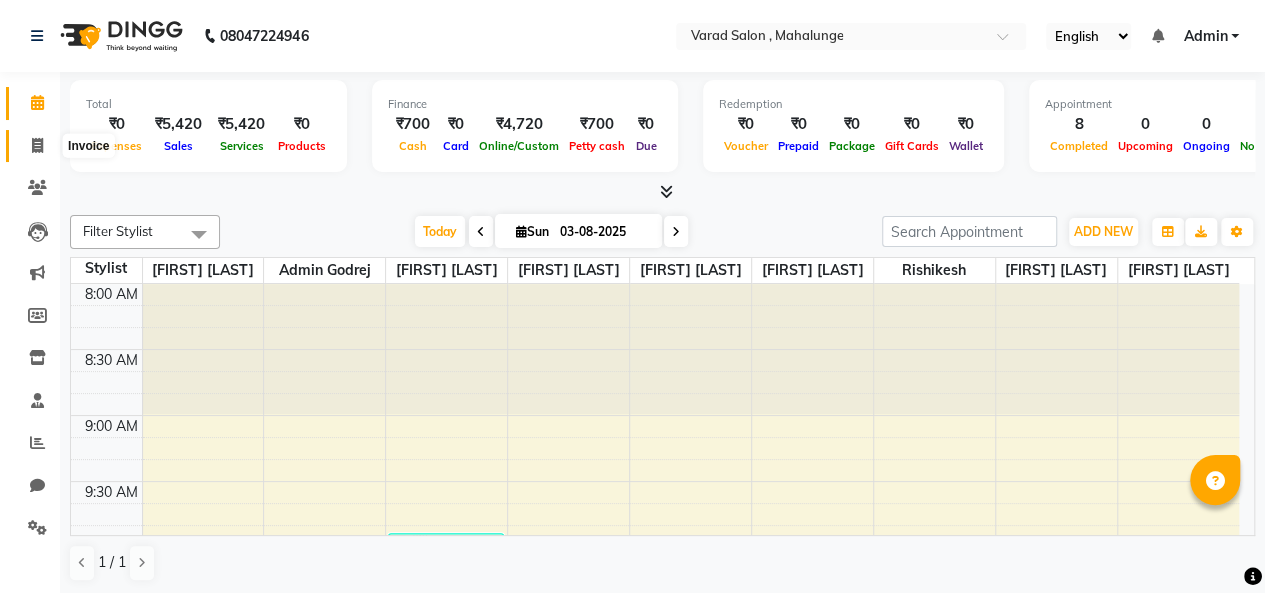 click 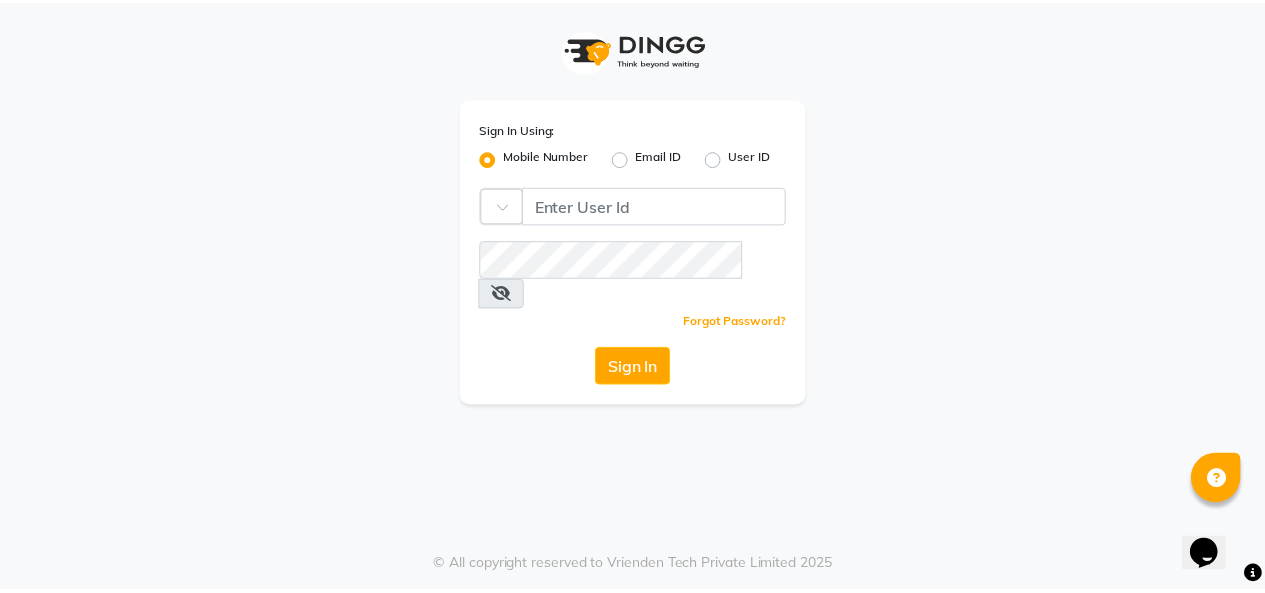 scroll, scrollTop: 0, scrollLeft: 0, axis: both 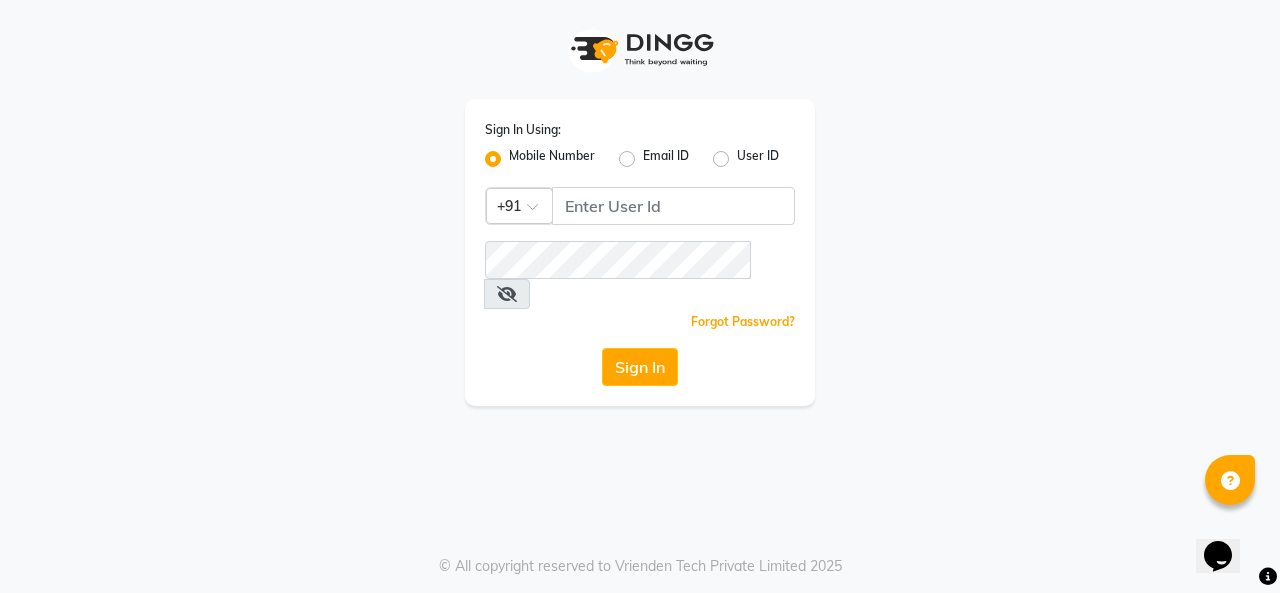 click on "Email ID" 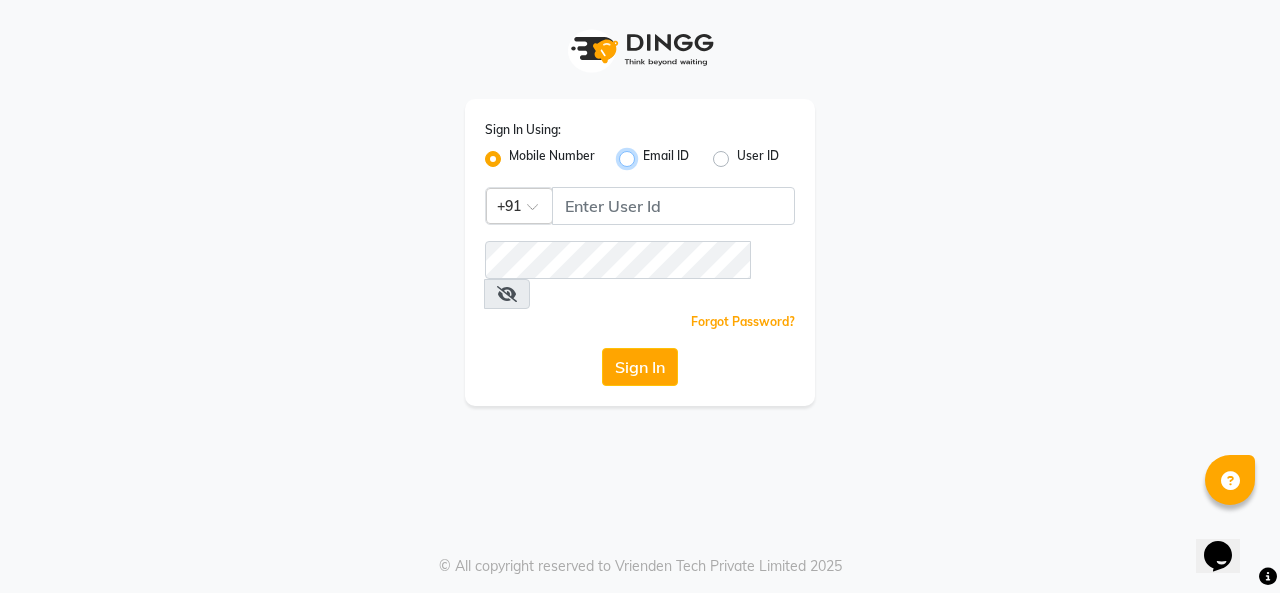 click on "Email ID" at bounding box center [649, 153] 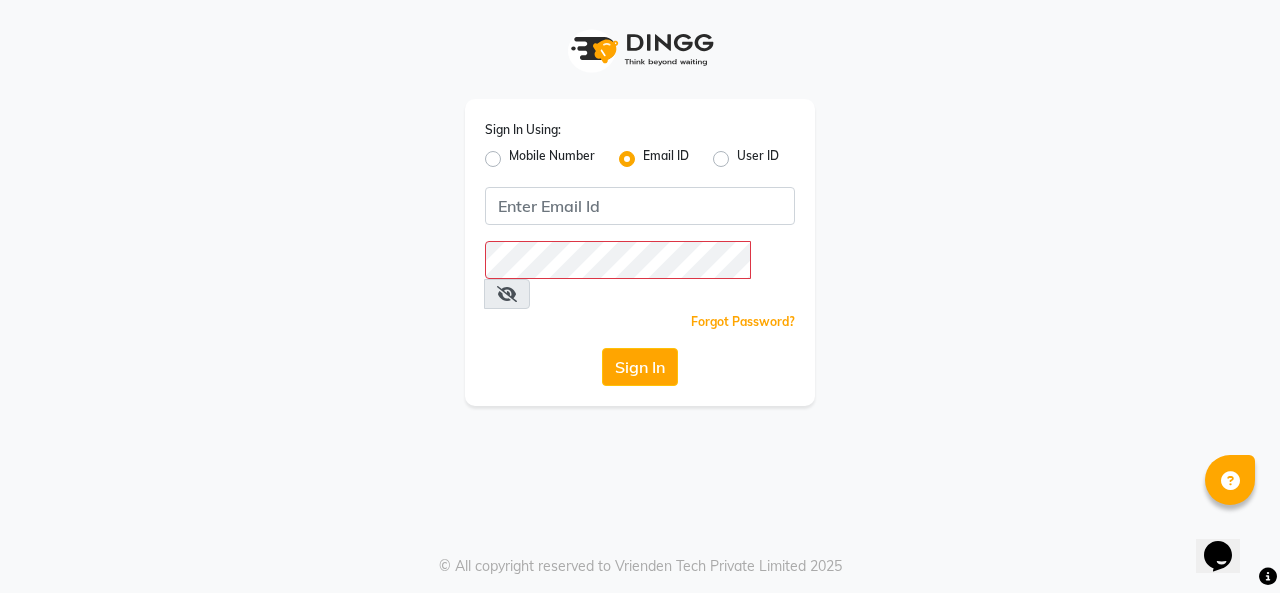 click on "Mobile Number" 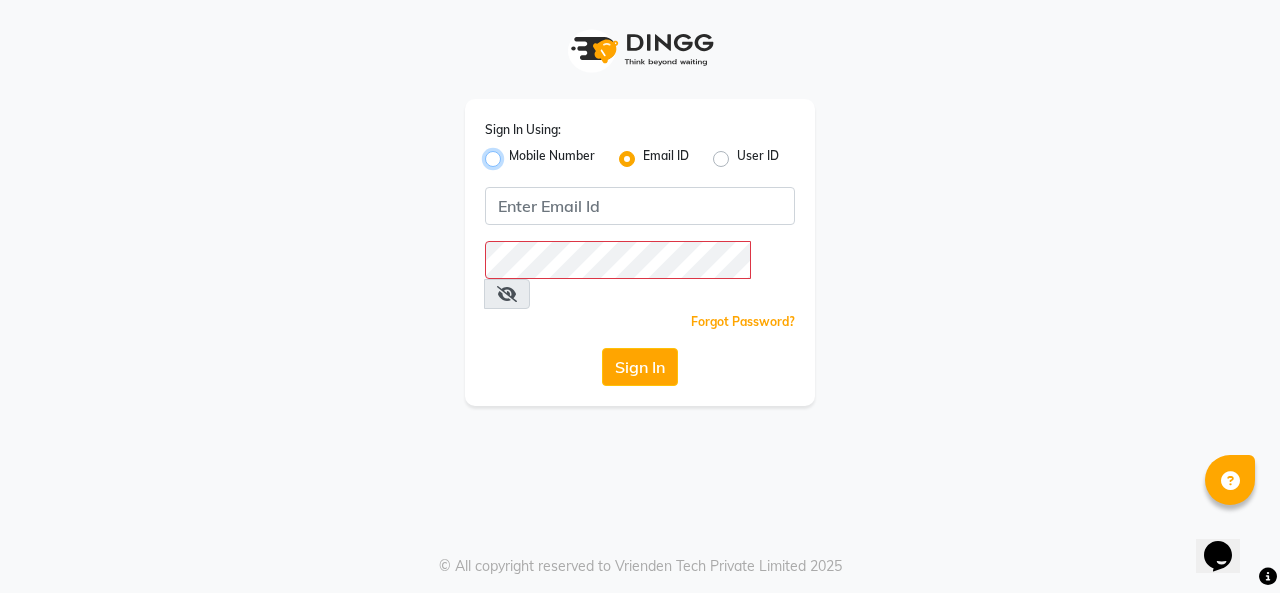 radio on "true" 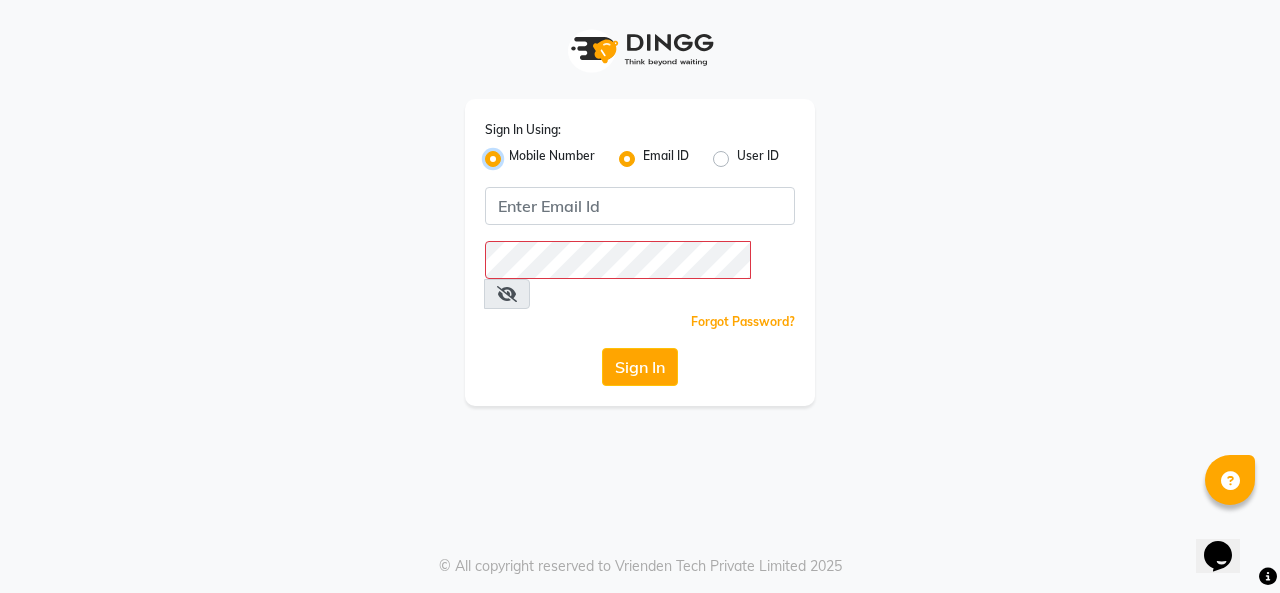 radio on "false" 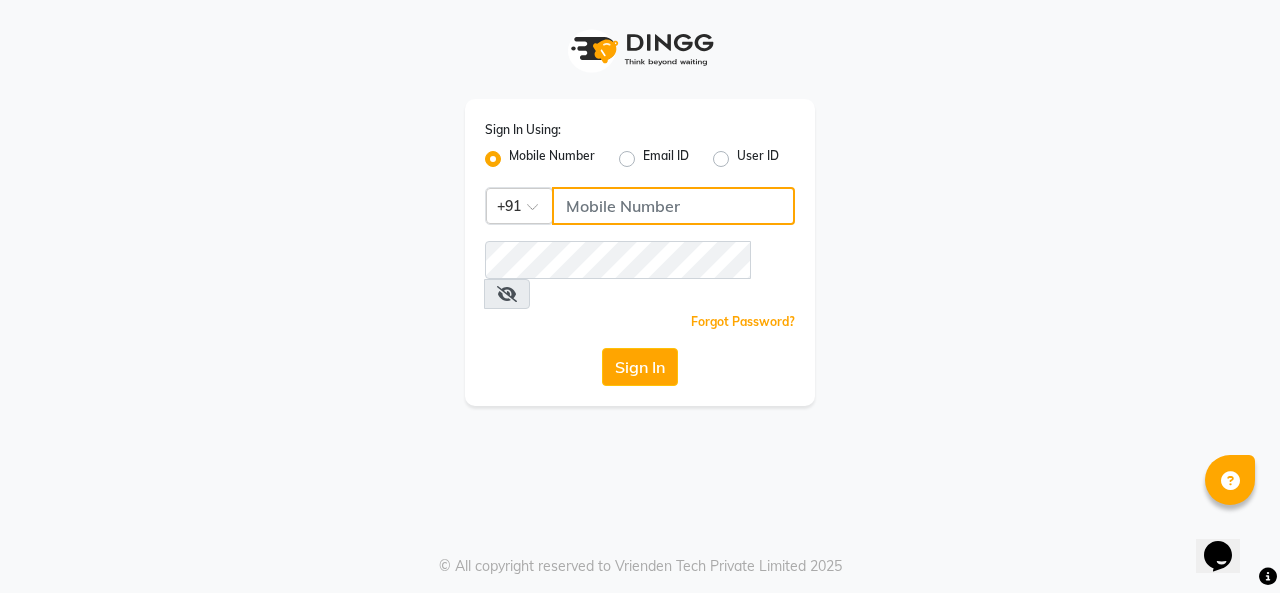 click 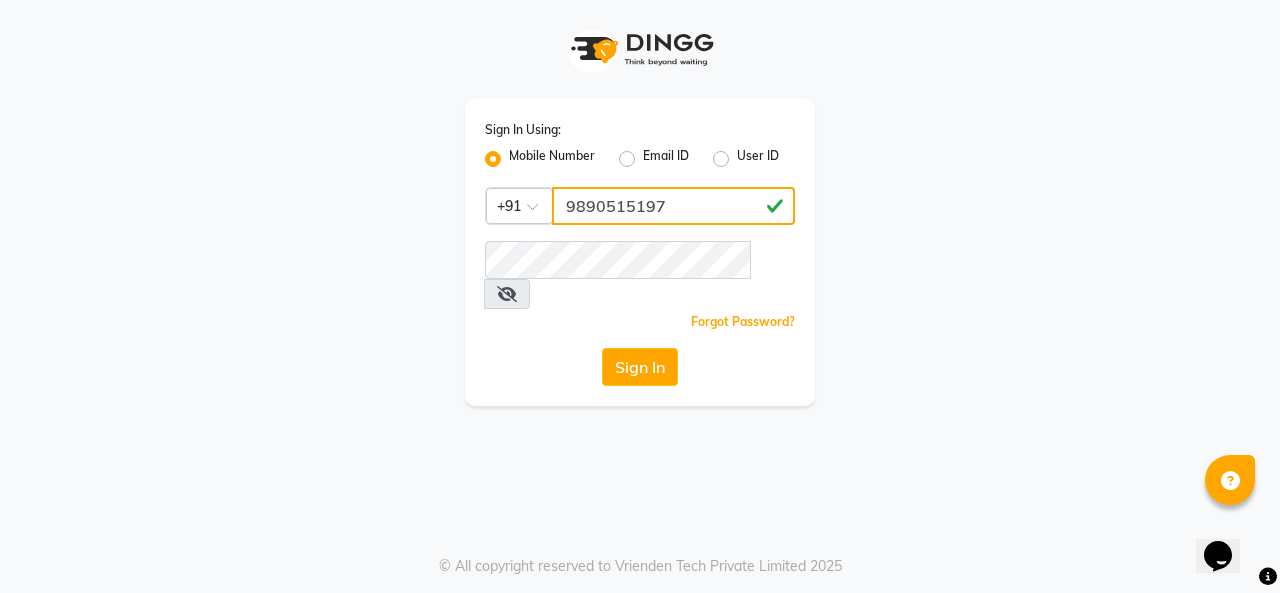type on "9890515197" 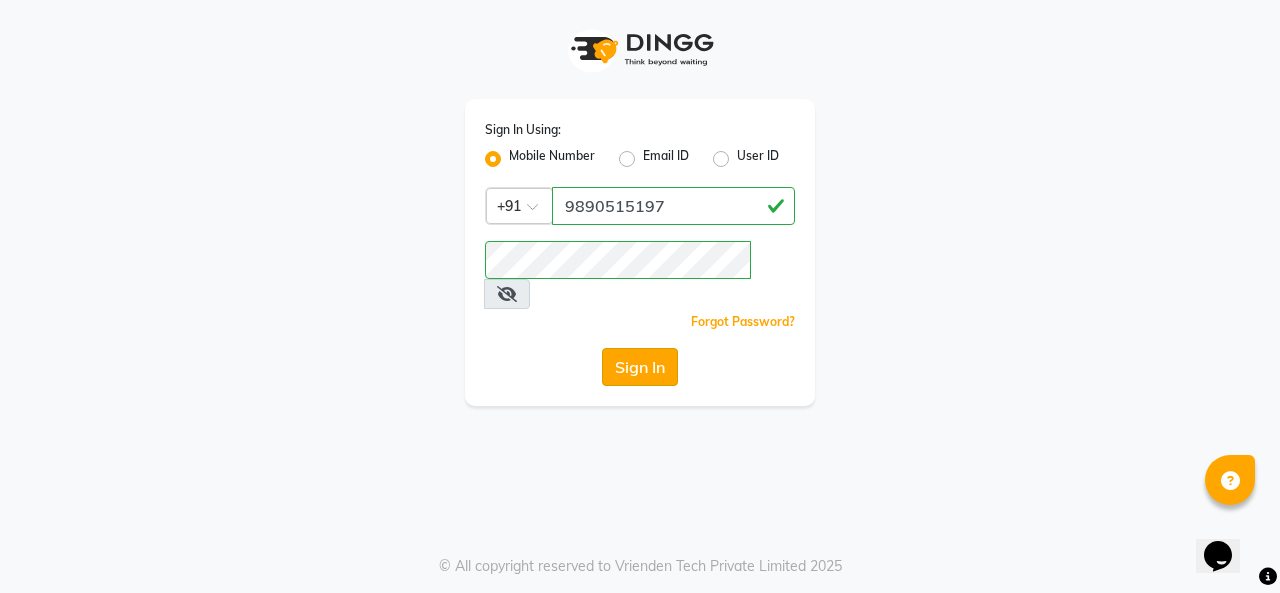 click on "Sign In" 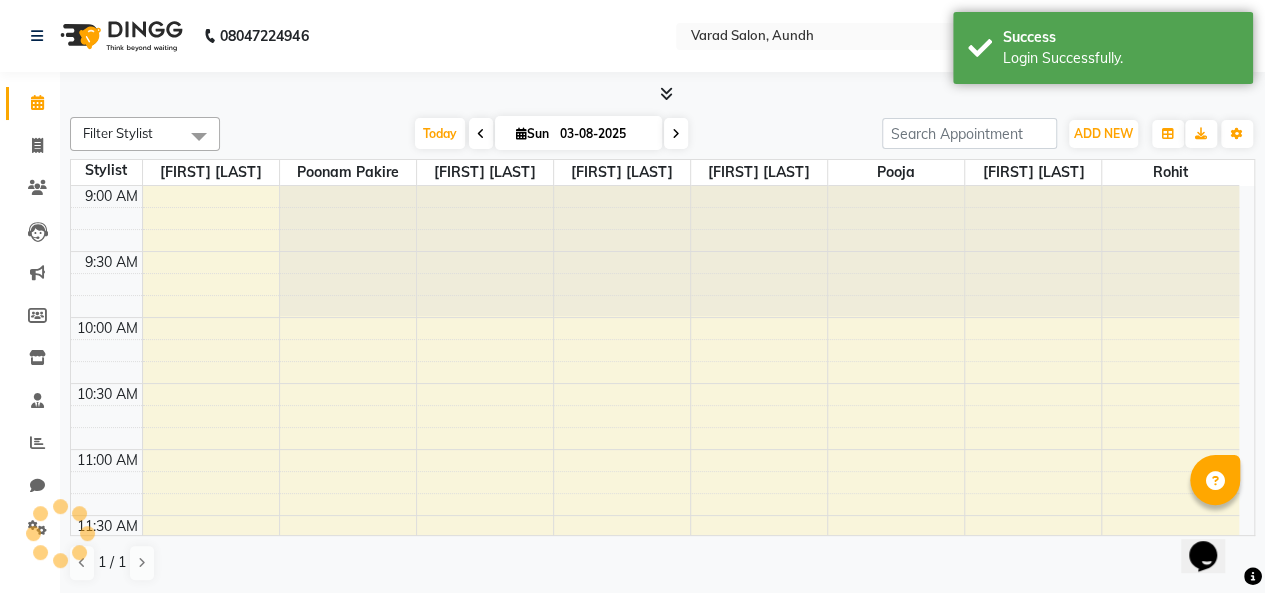 scroll, scrollTop: 0, scrollLeft: 0, axis: both 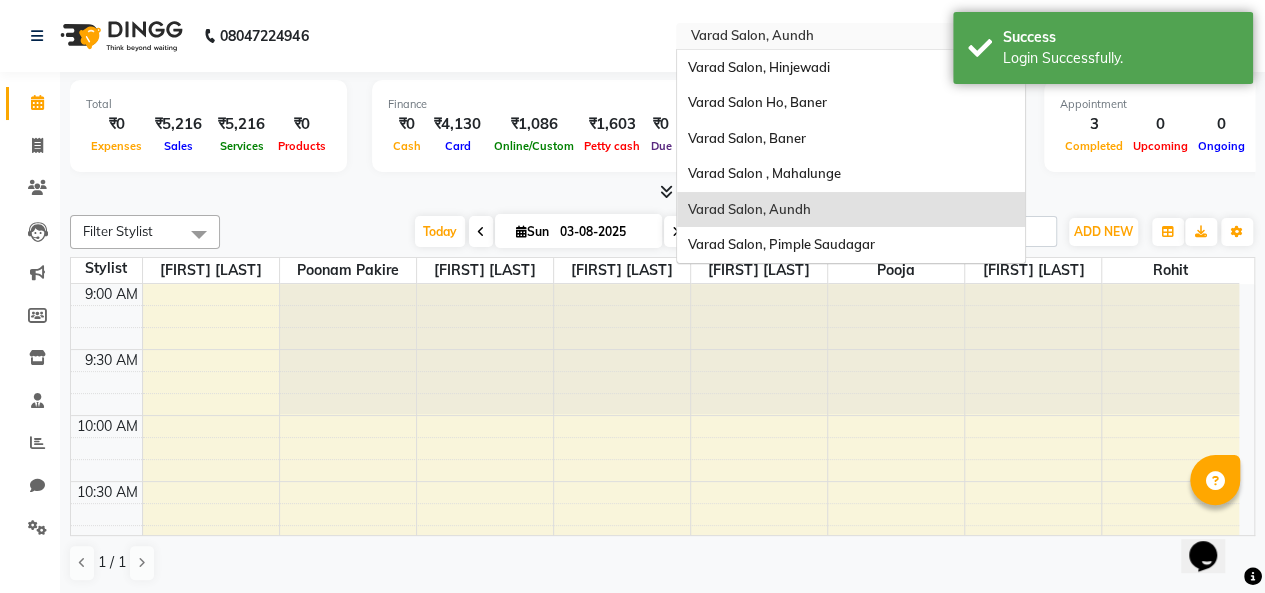 click at bounding box center (831, 38) 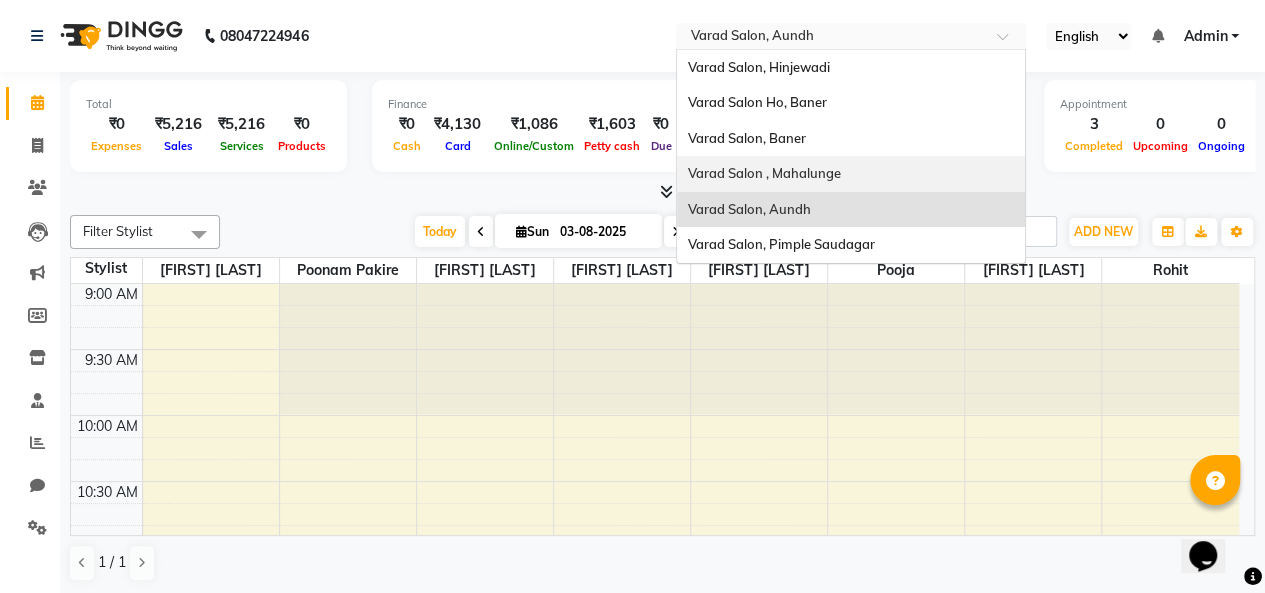 click on "Varad Salon , Mahalunge" at bounding box center [763, 173] 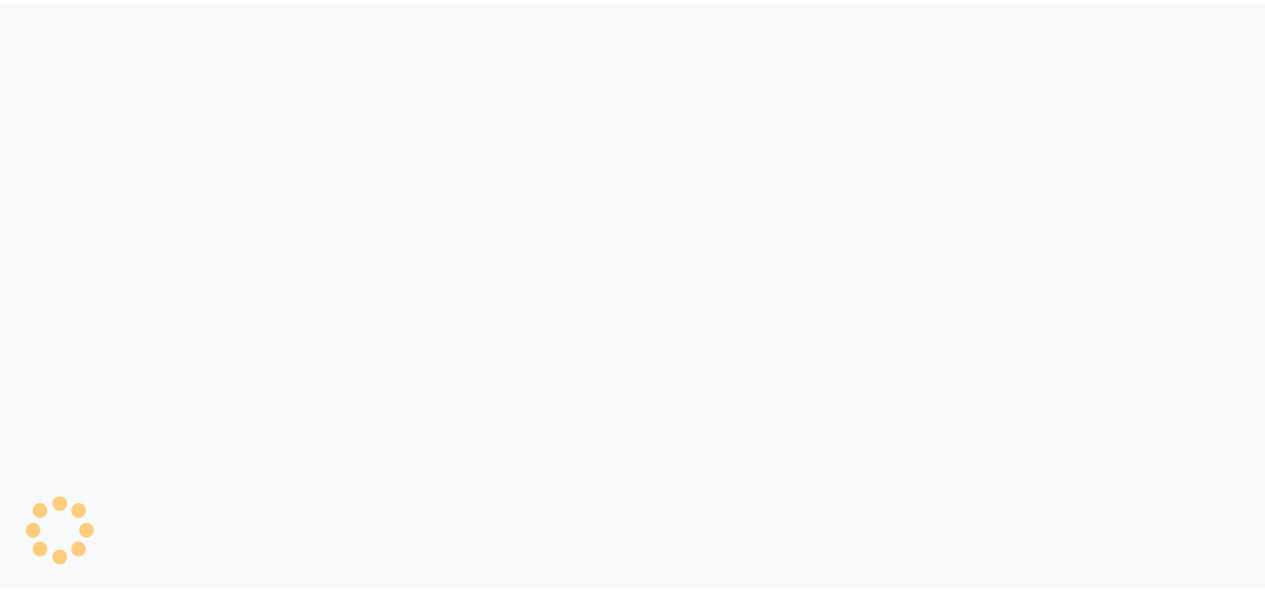 scroll, scrollTop: 0, scrollLeft: 0, axis: both 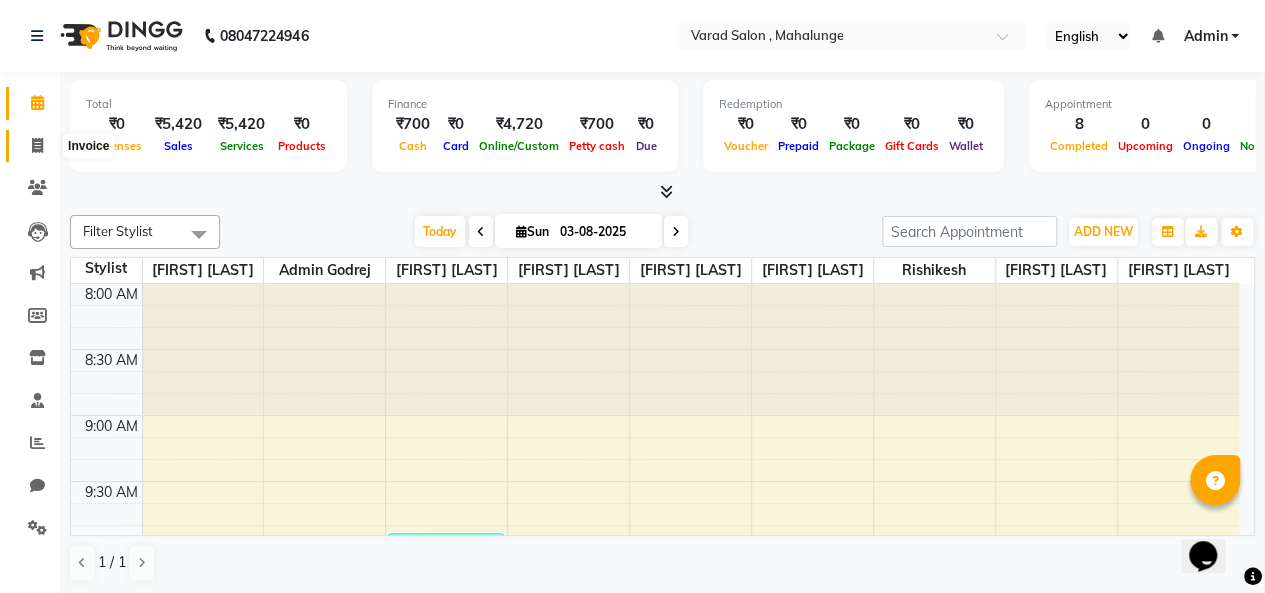 click 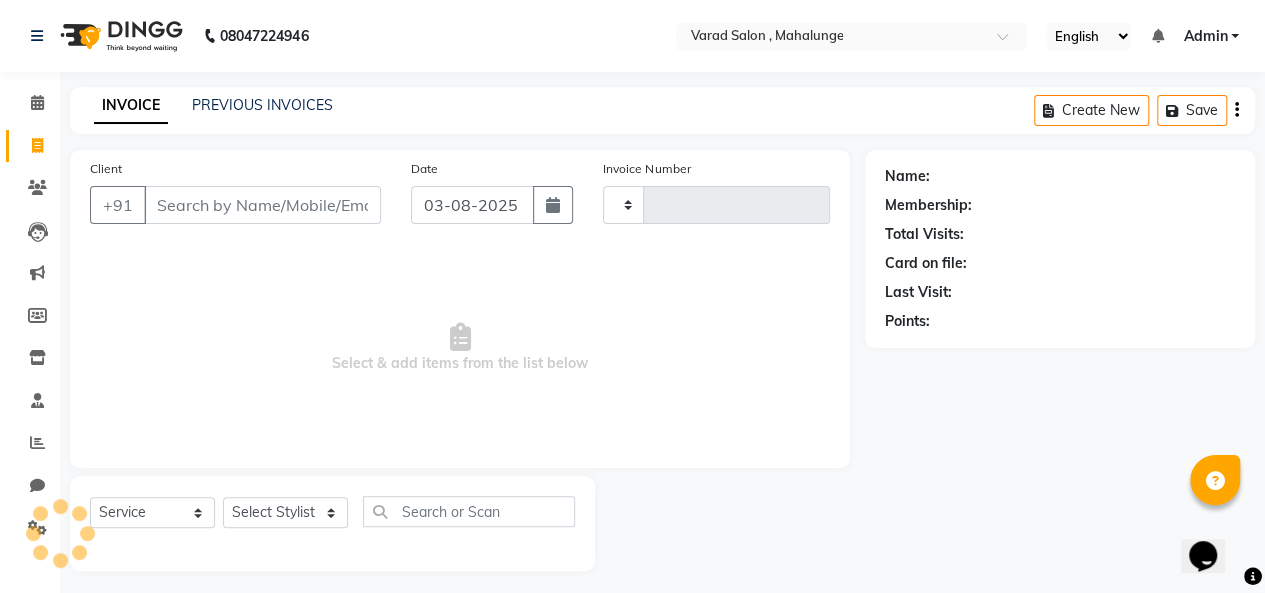 type on "1254" 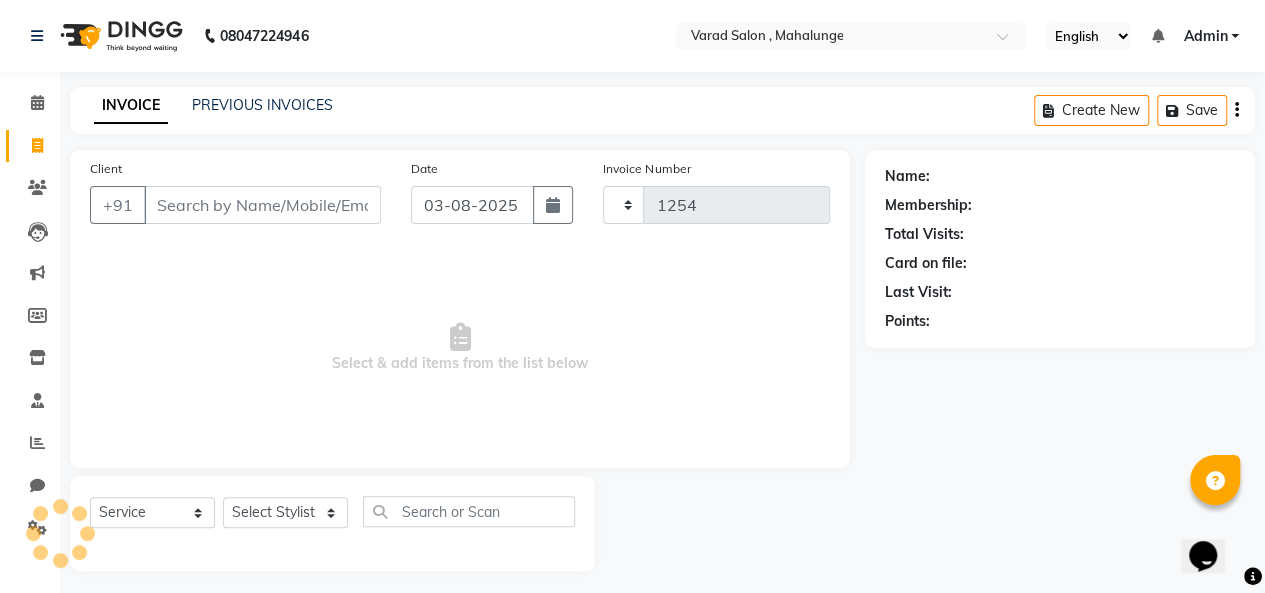 select on "7250" 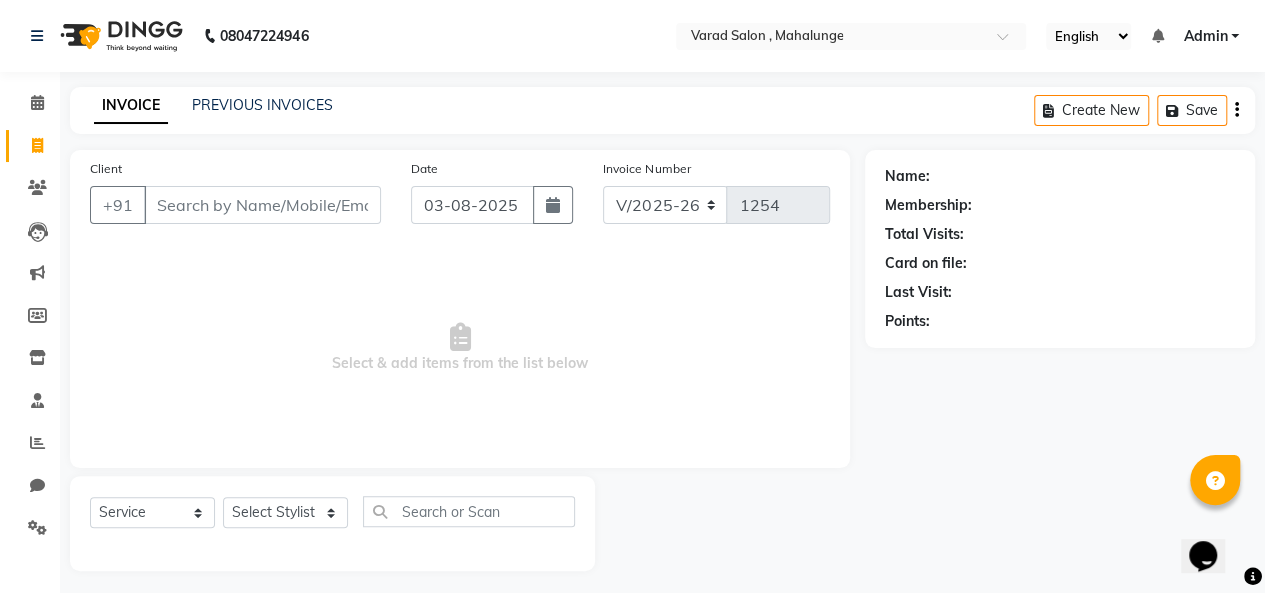 click on "Client" at bounding box center [262, 205] 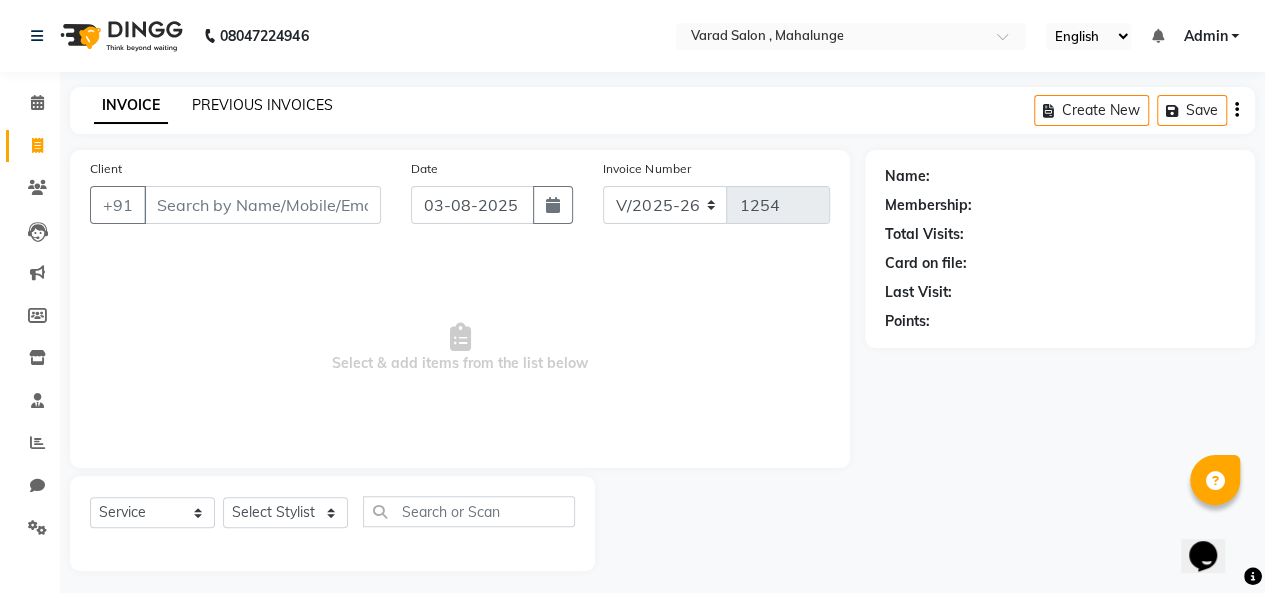 click on "PREVIOUS INVOICES" 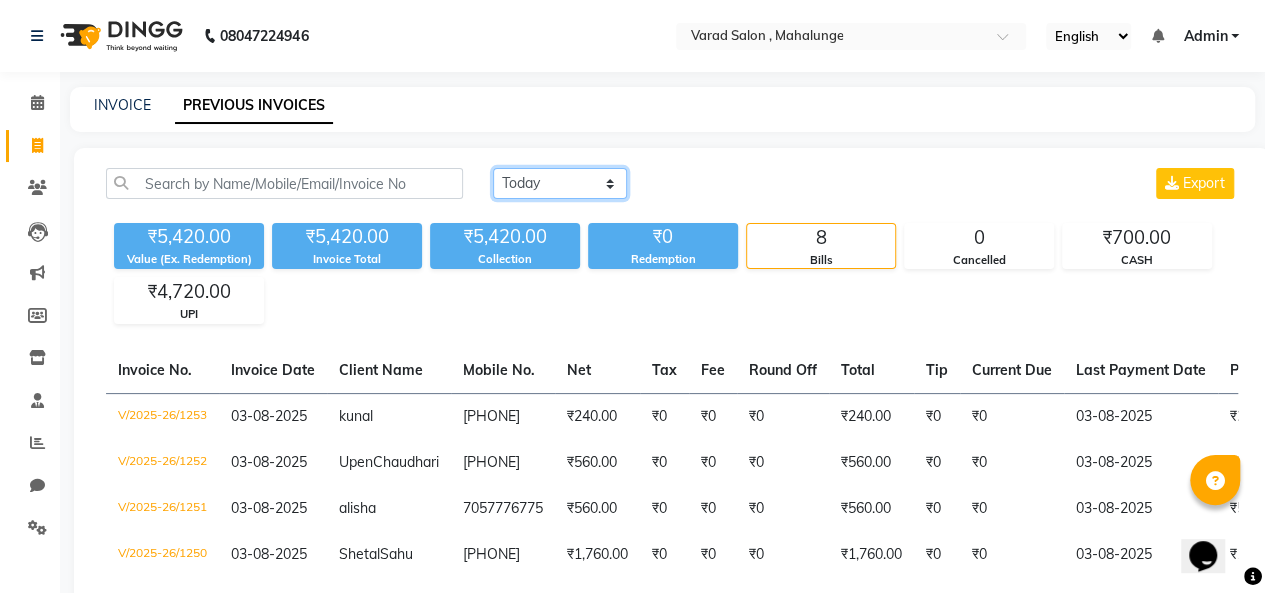 click on "Today Yesterday Custom Range" 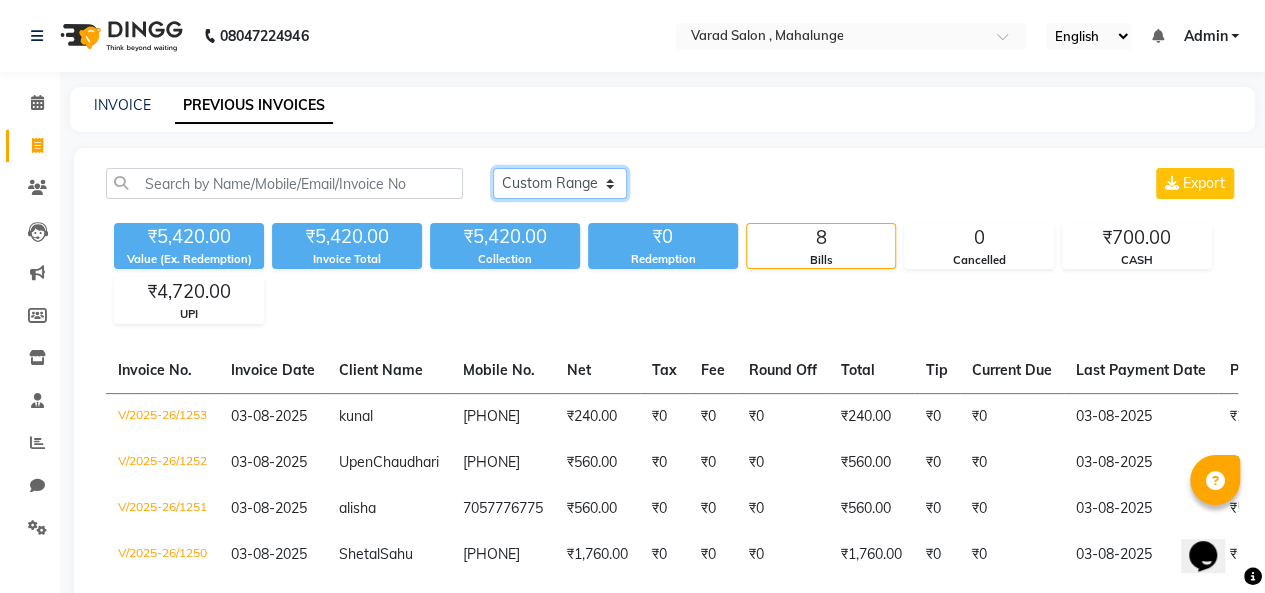 click on "Today Yesterday Custom Range" 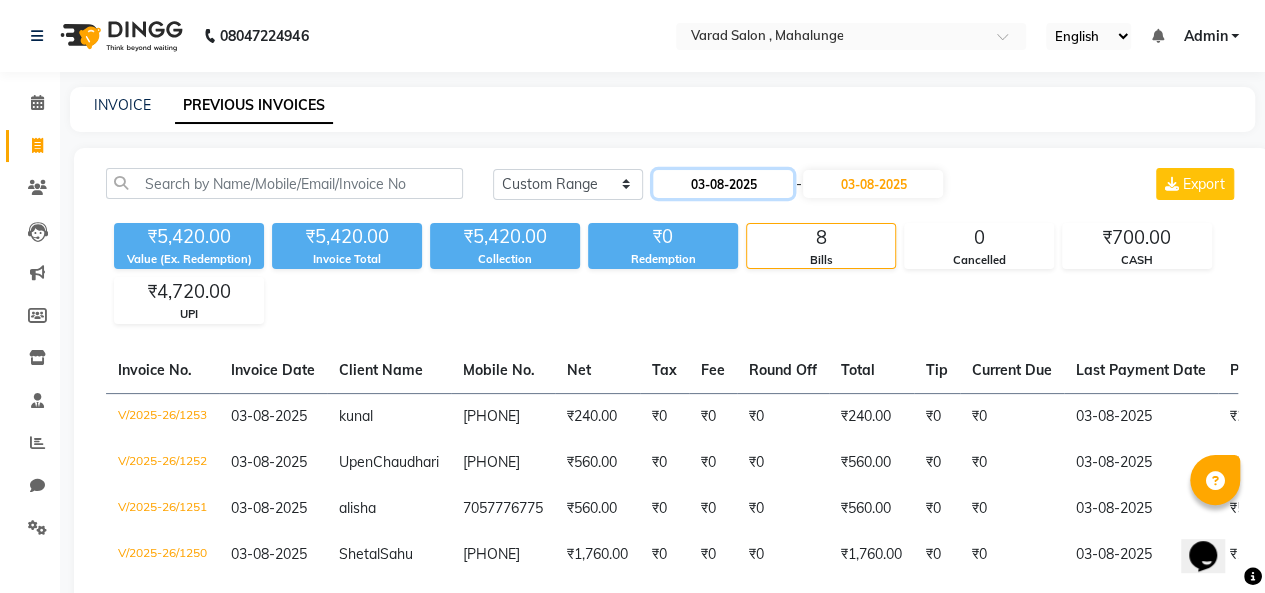 click on "03-08-2025" 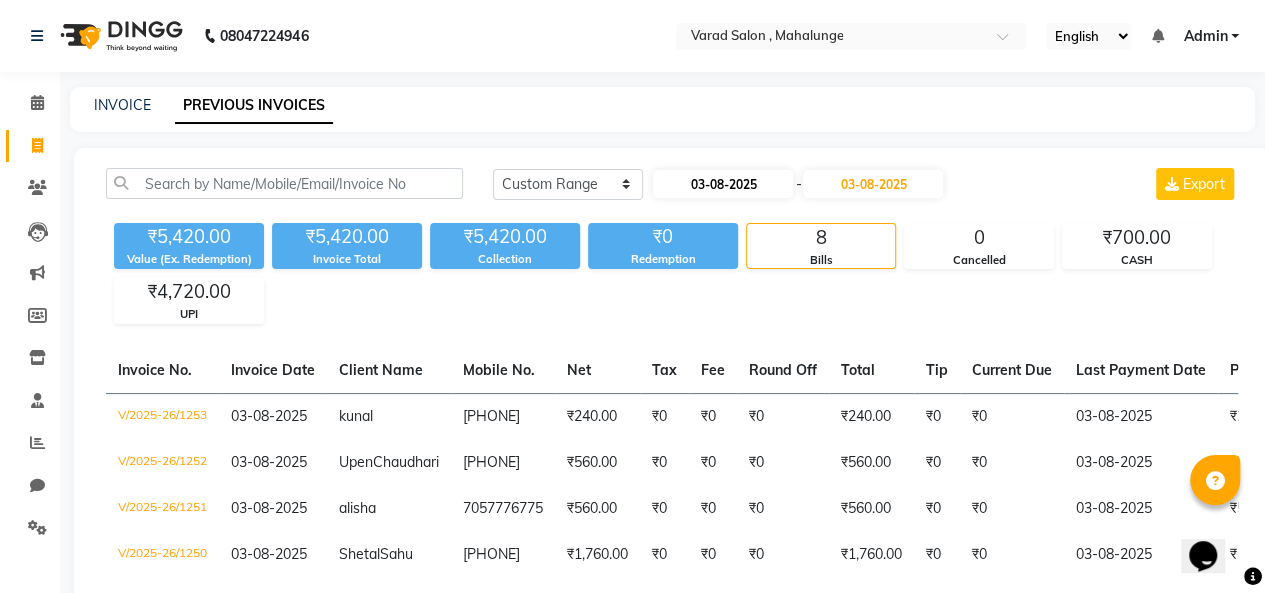 select on "8" 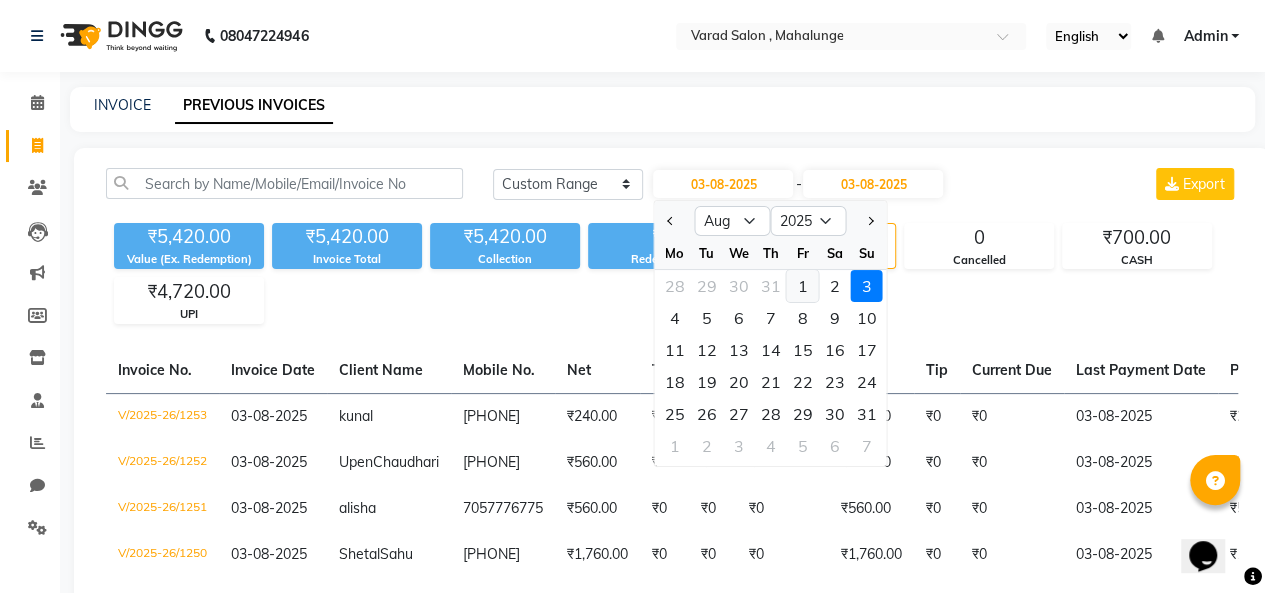click on "1" 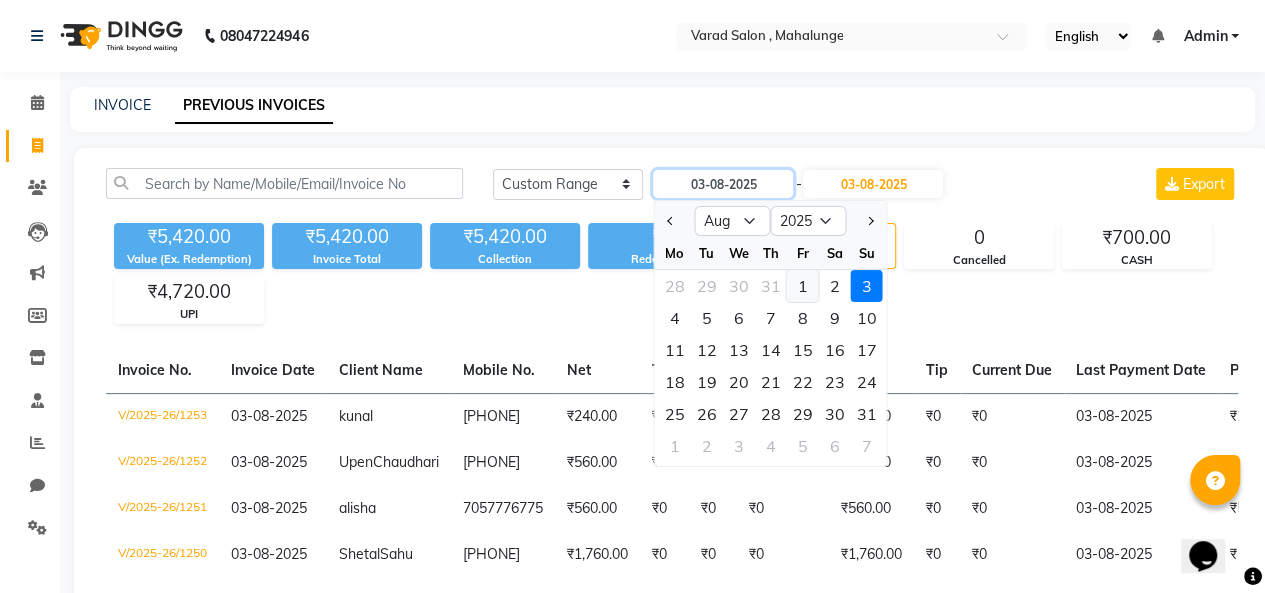 type on "01-08-2025" 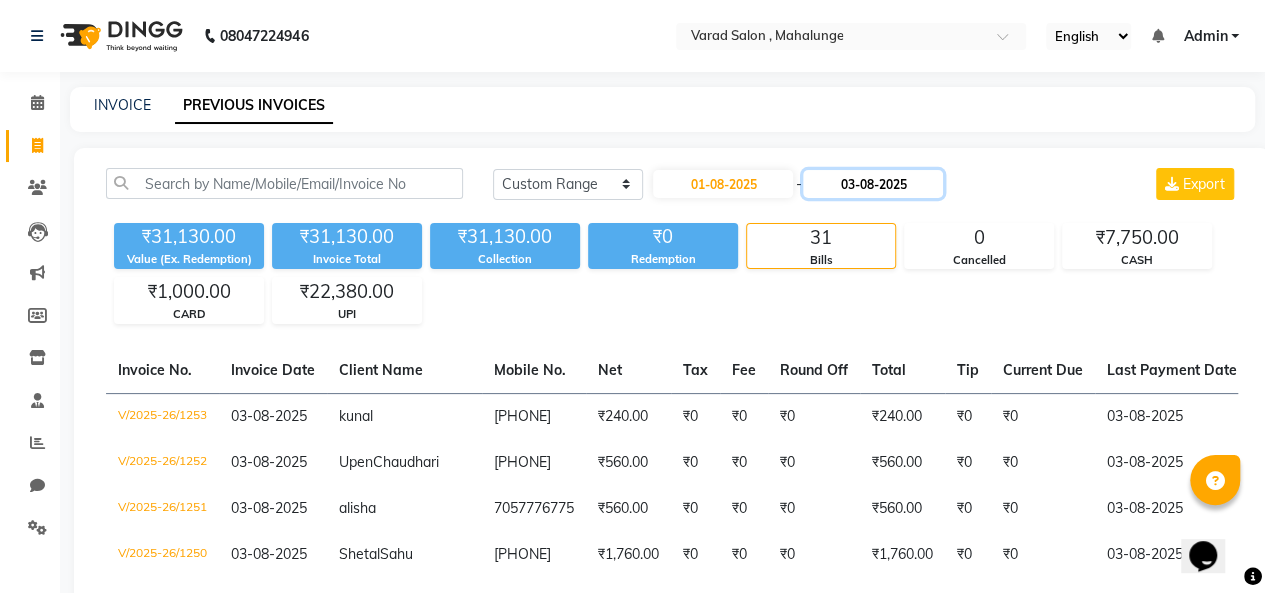 click on "03-08-2025" 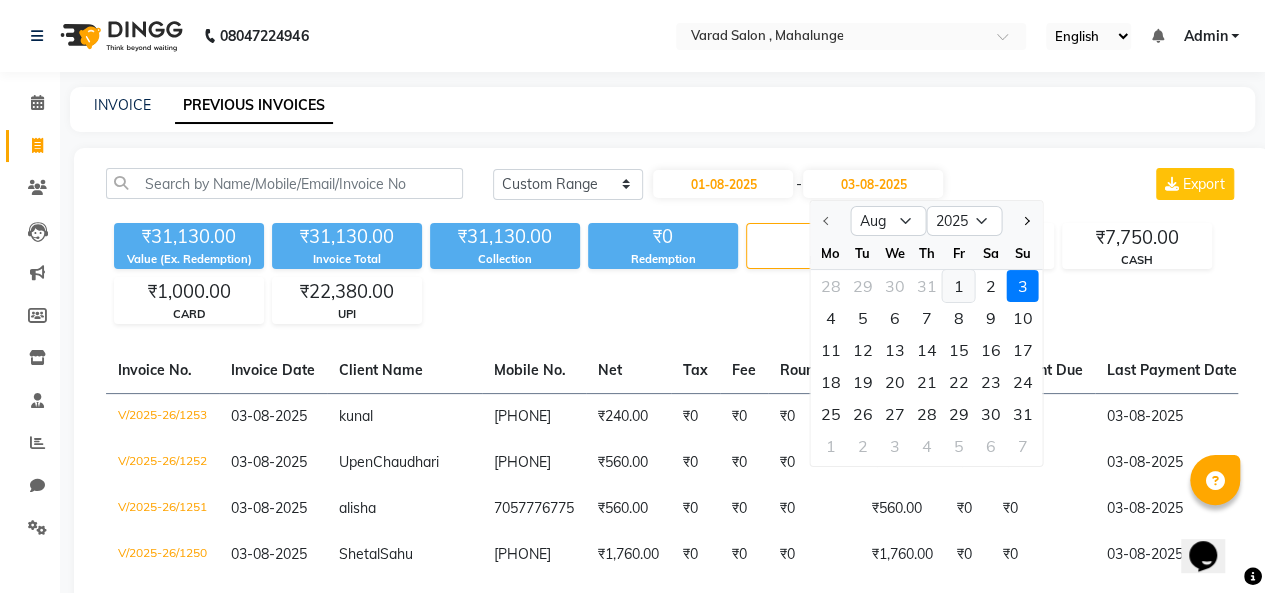 click on "1" 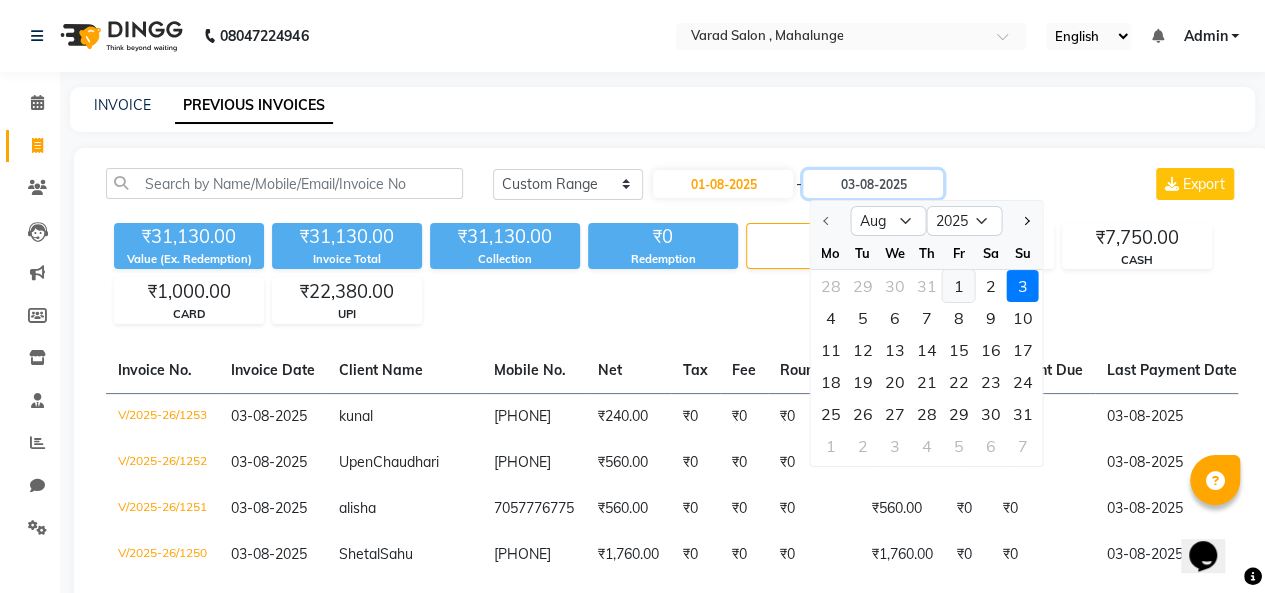 type on "01-08-2025" 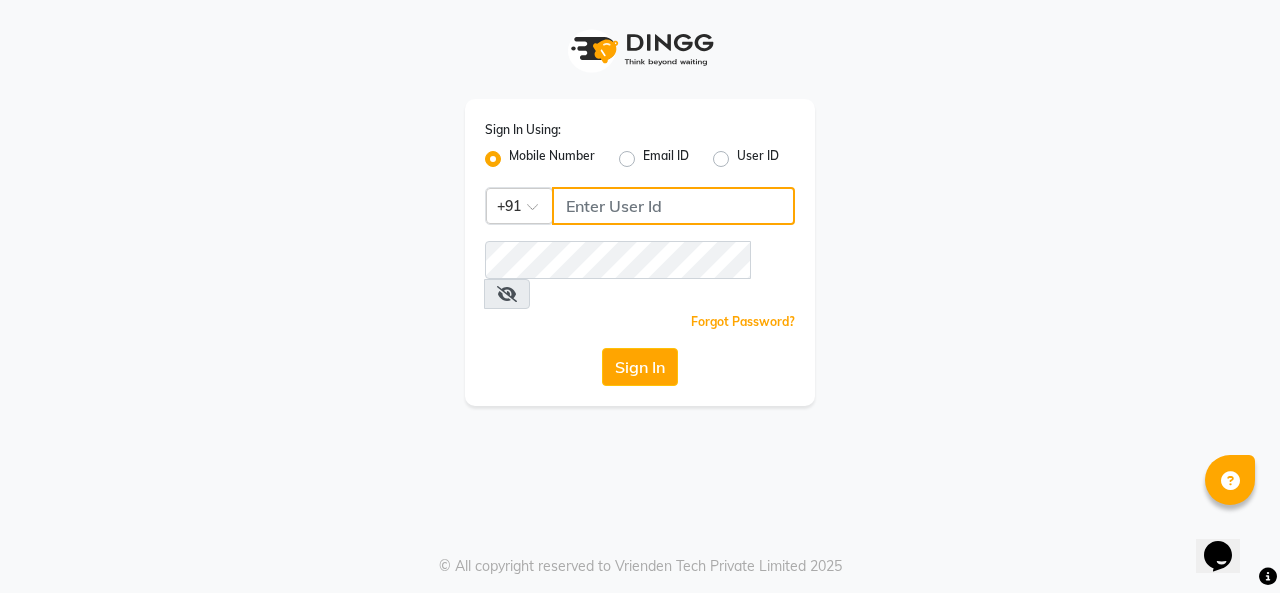 click 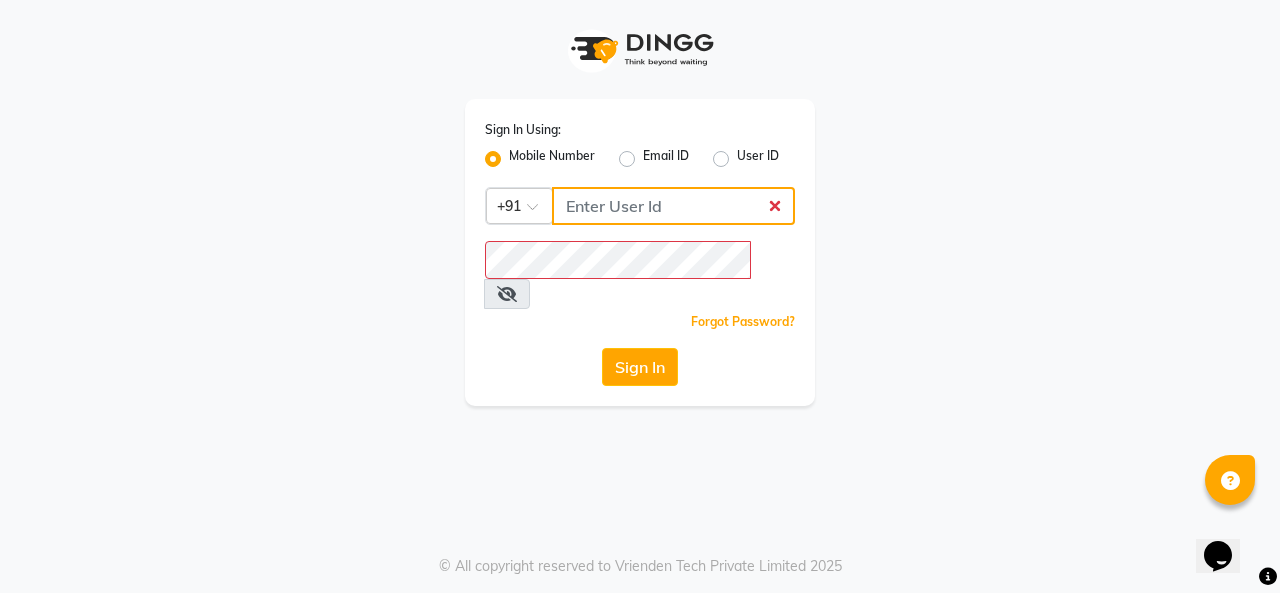 click 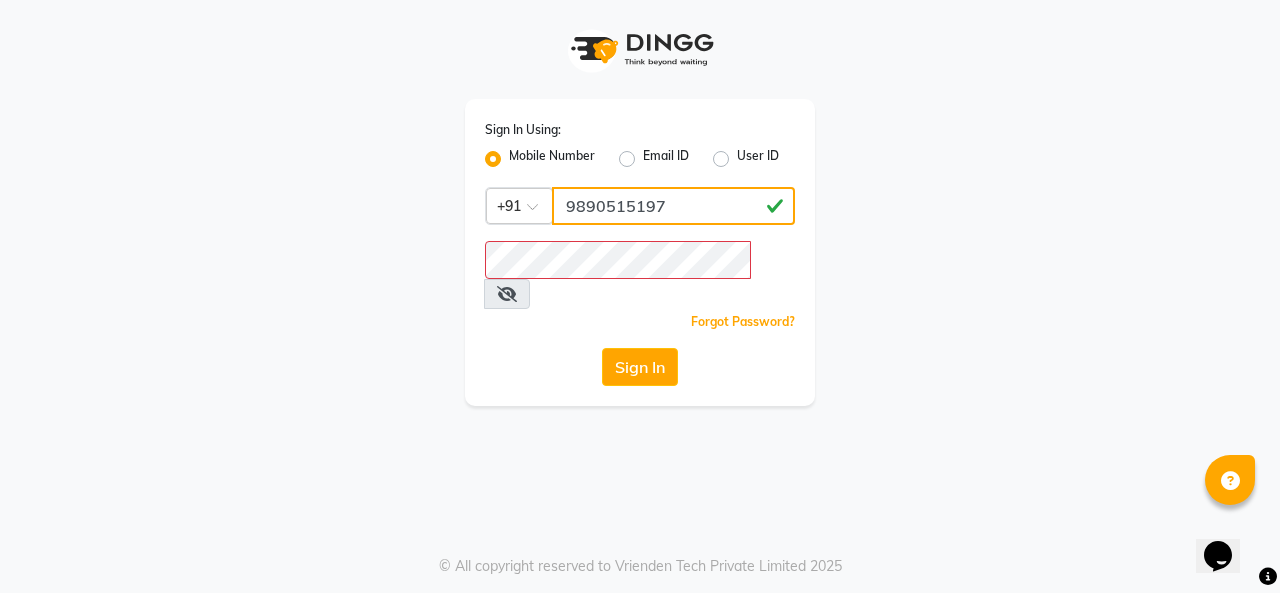 type on "9890515197" 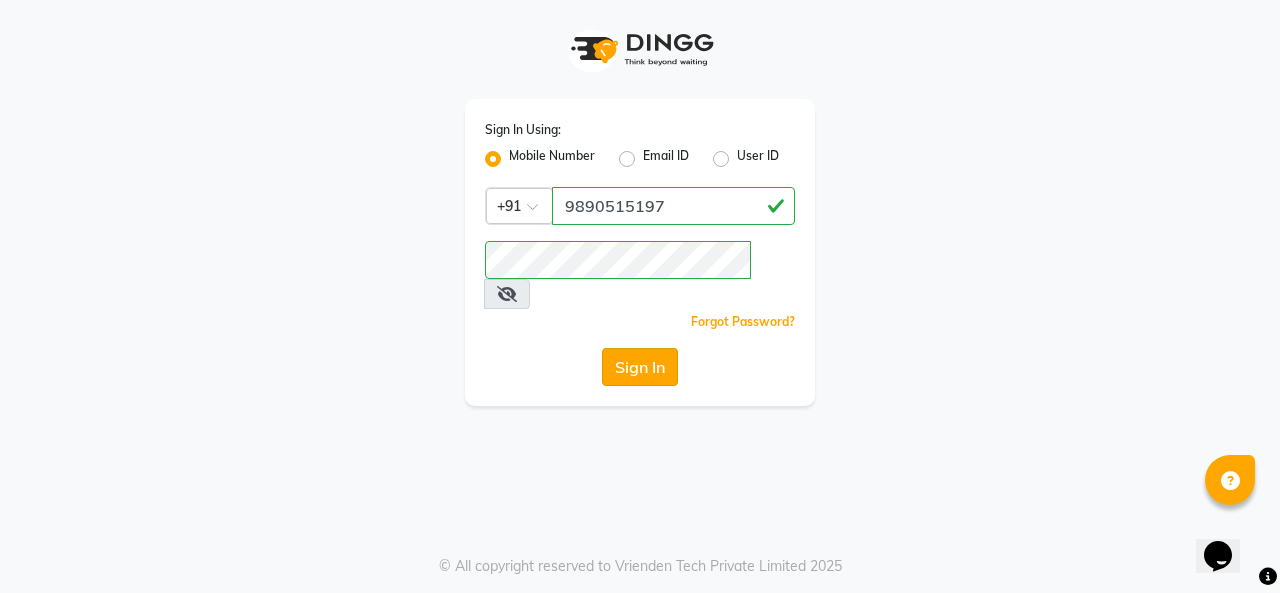 click on "Sign In" 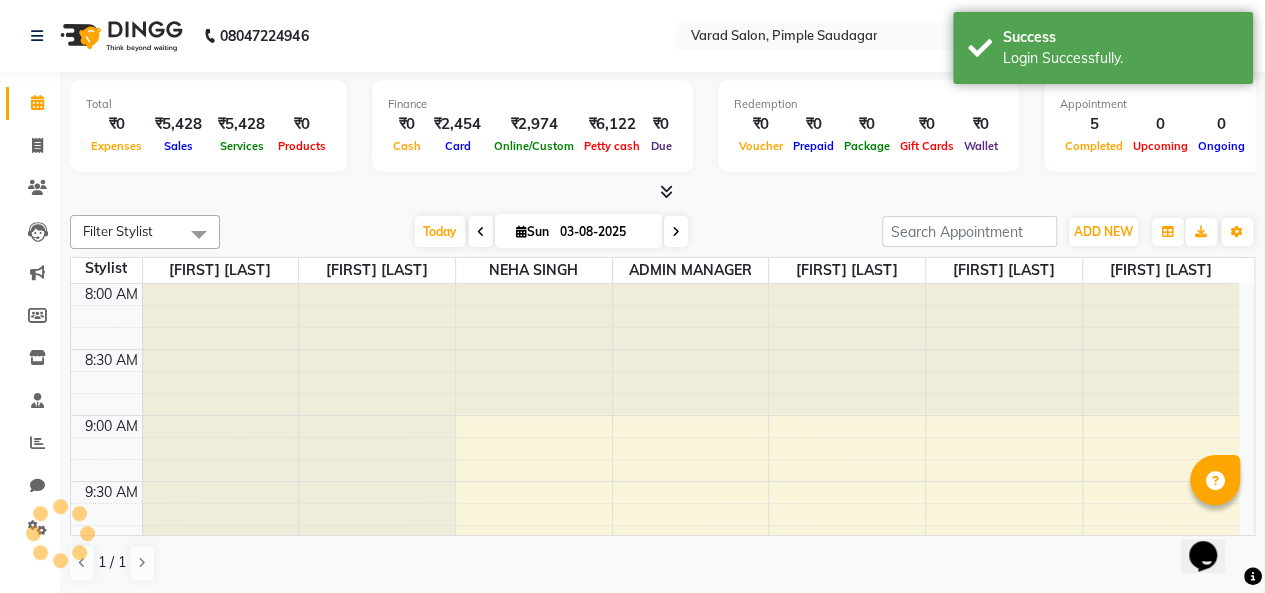 scroll, scrollTop: 0, scrollLeft: 0, axis: both 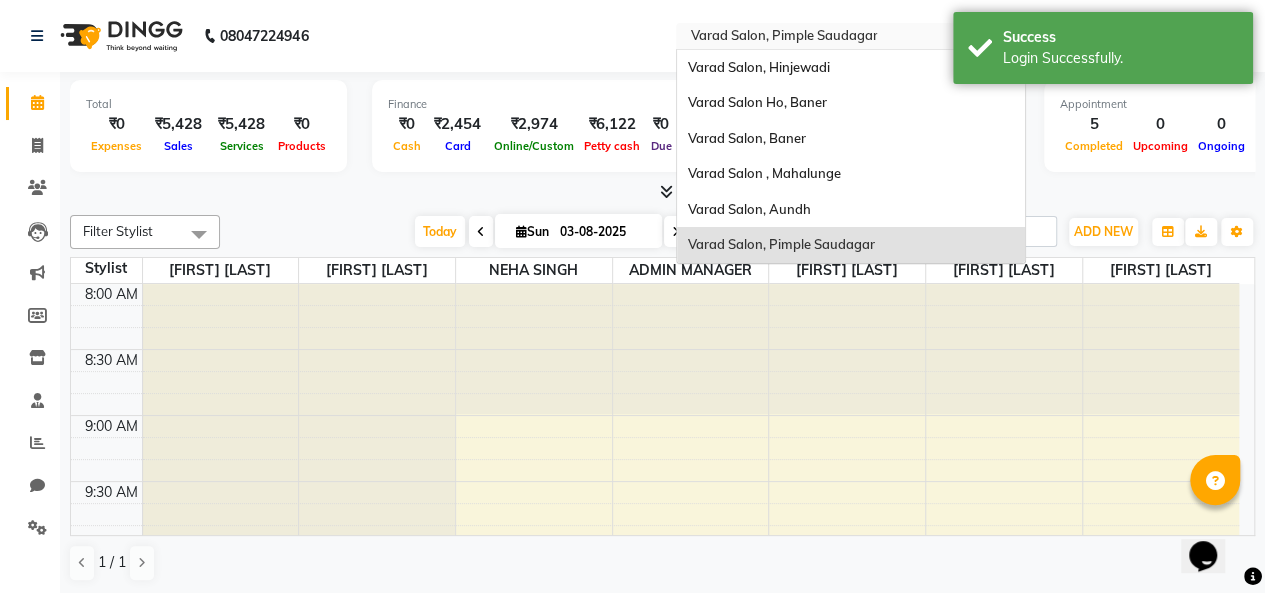 click at bounding box center (831, 38) 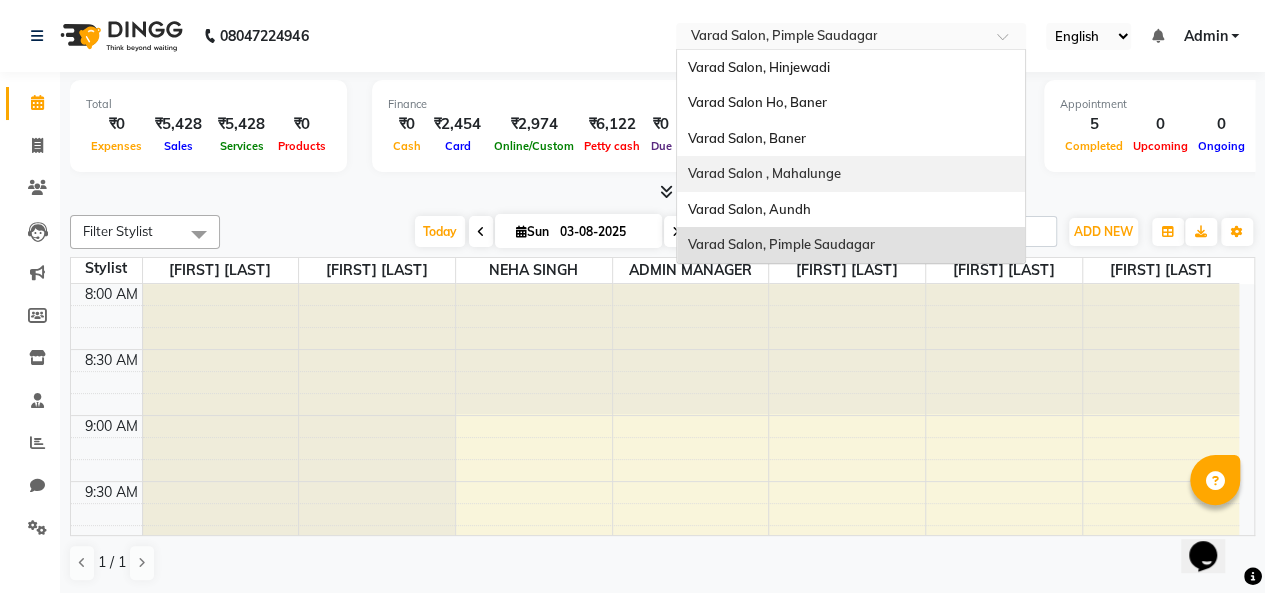 click on "Varad Salon , Mahalunge" at bounding box center (763, 173) 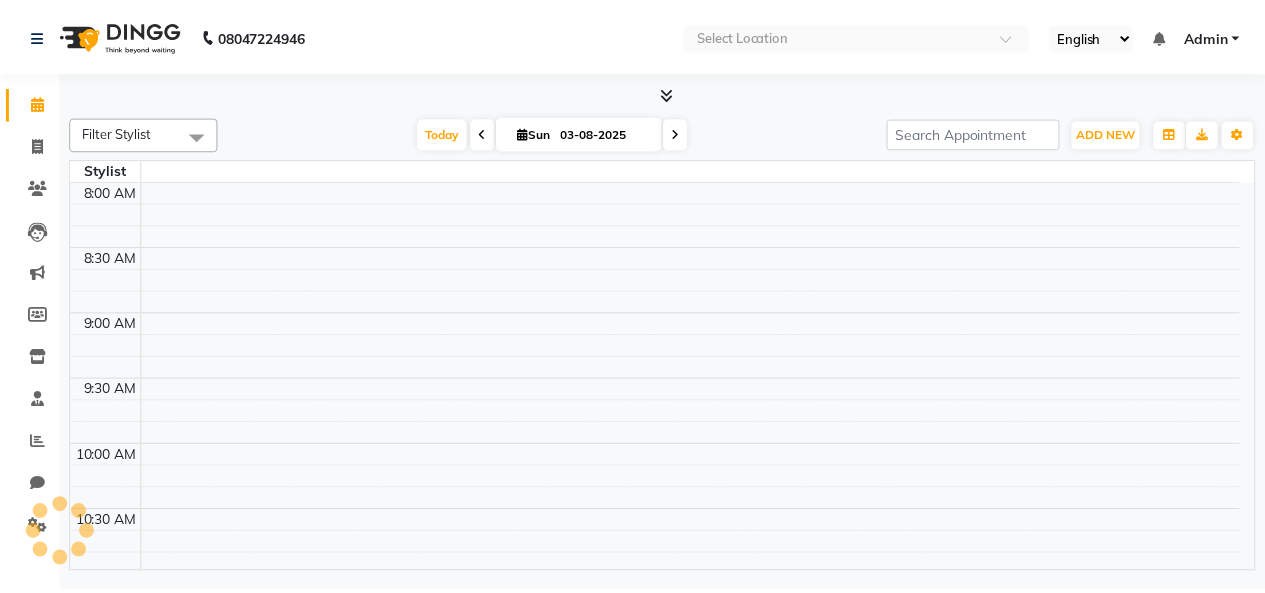 scroll, scrollTop: 0, scrollLeft: 0, axis: both 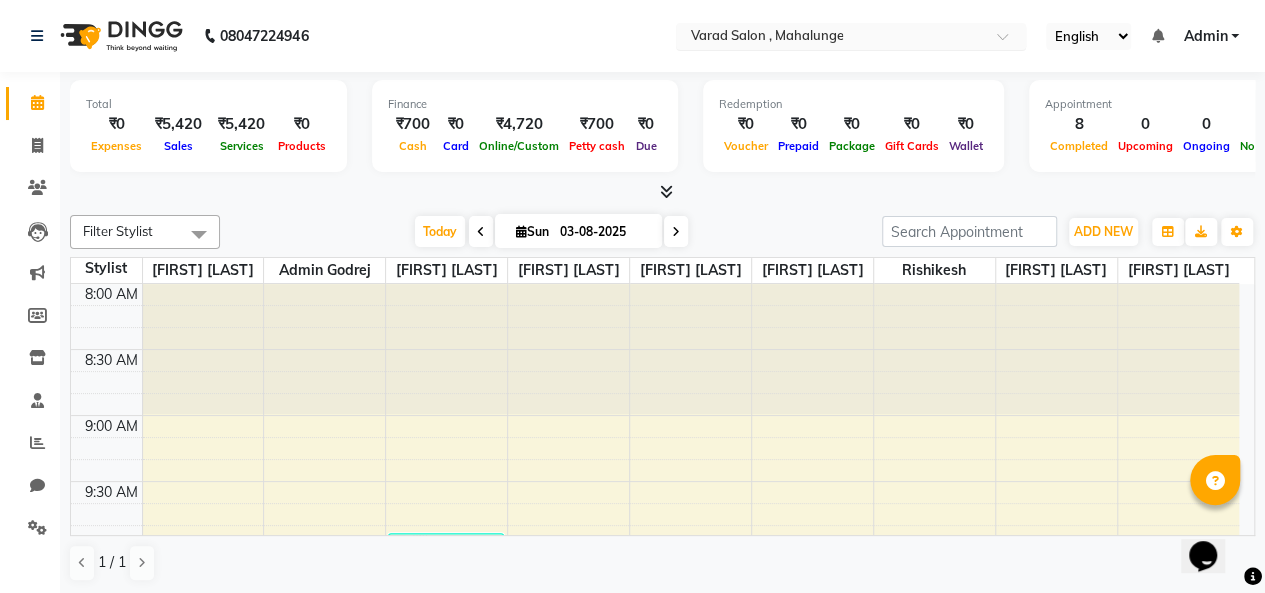 click at bounding box center (831, 38) 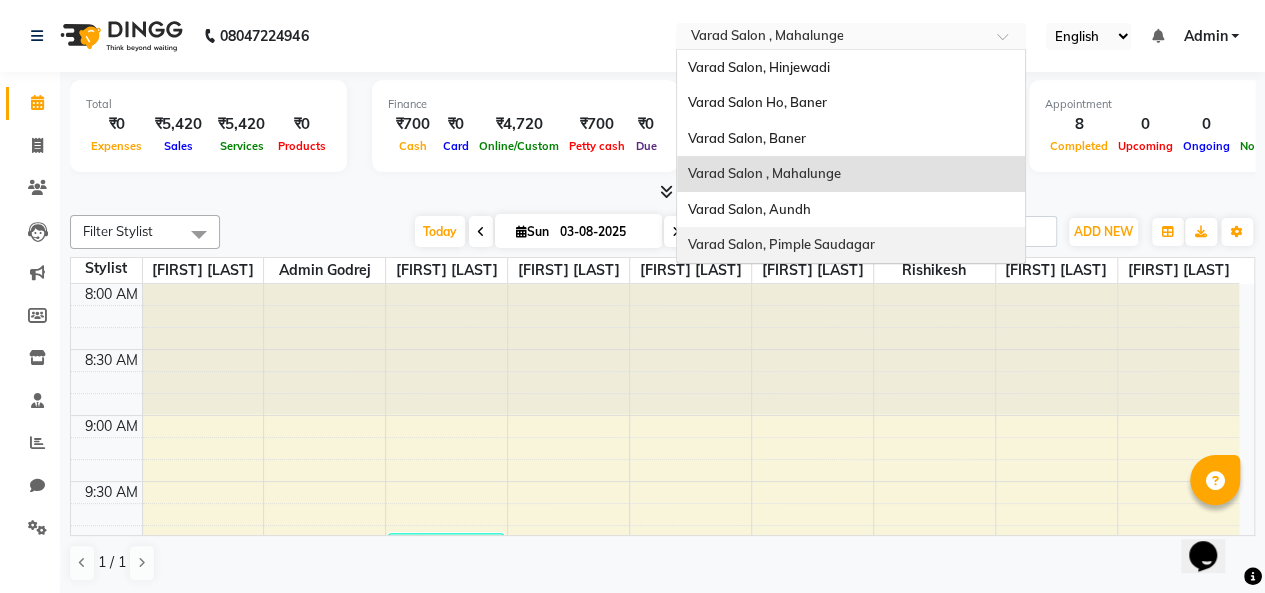 click on "Varad Salon, Pimple Saudagar" at bounding box center [780, 244] 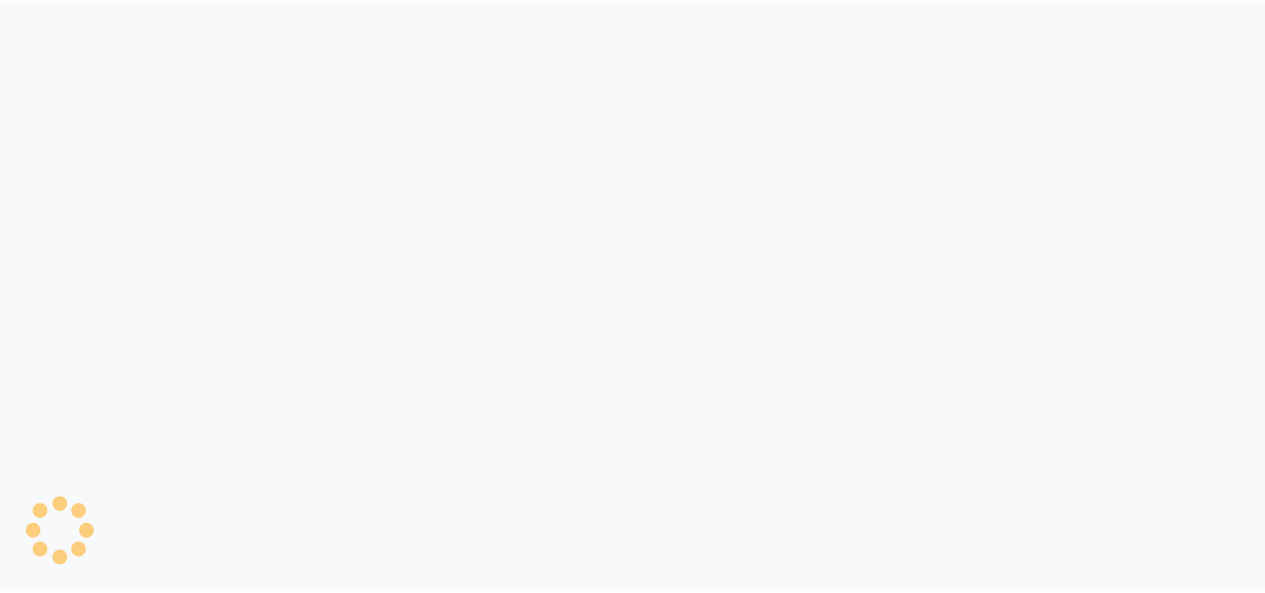 scroll, scrollTop: 0, scrollLeft: 0, axis: both 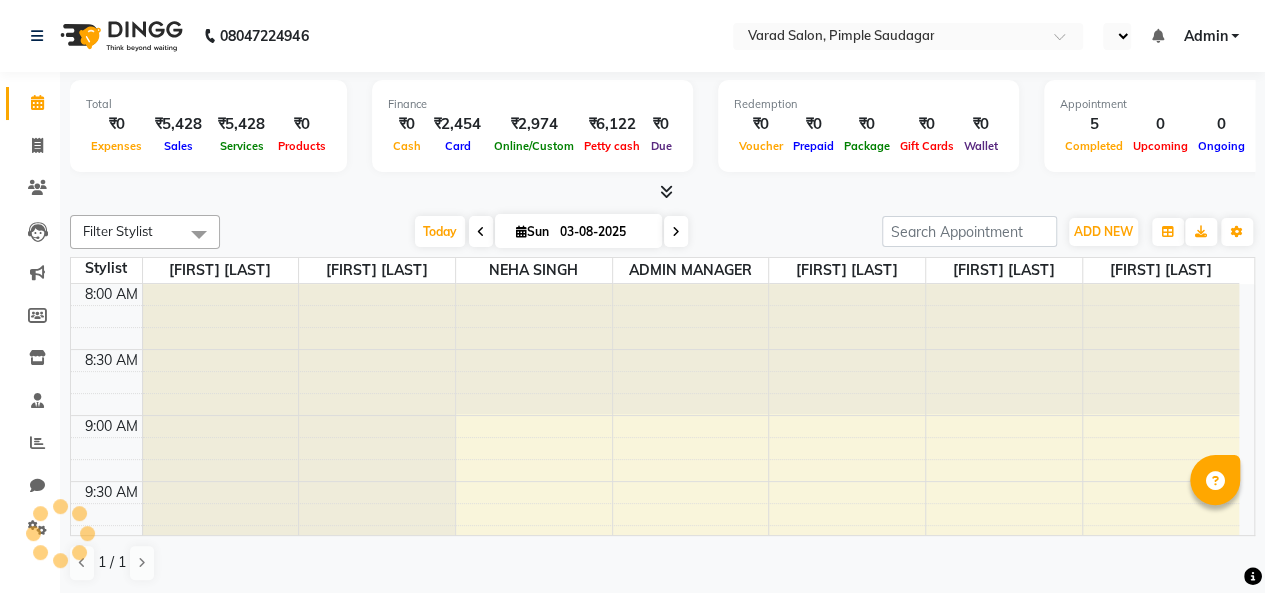 select on "en" 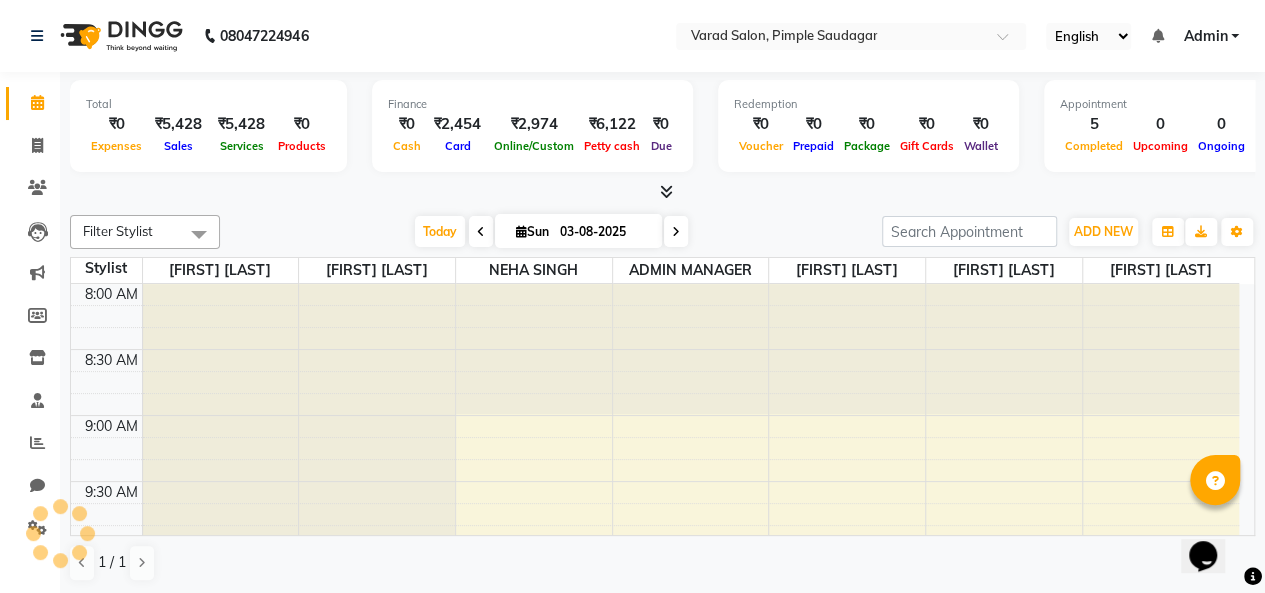 scroll, scrollTop: 0, scrollLeft: 0, axis: both 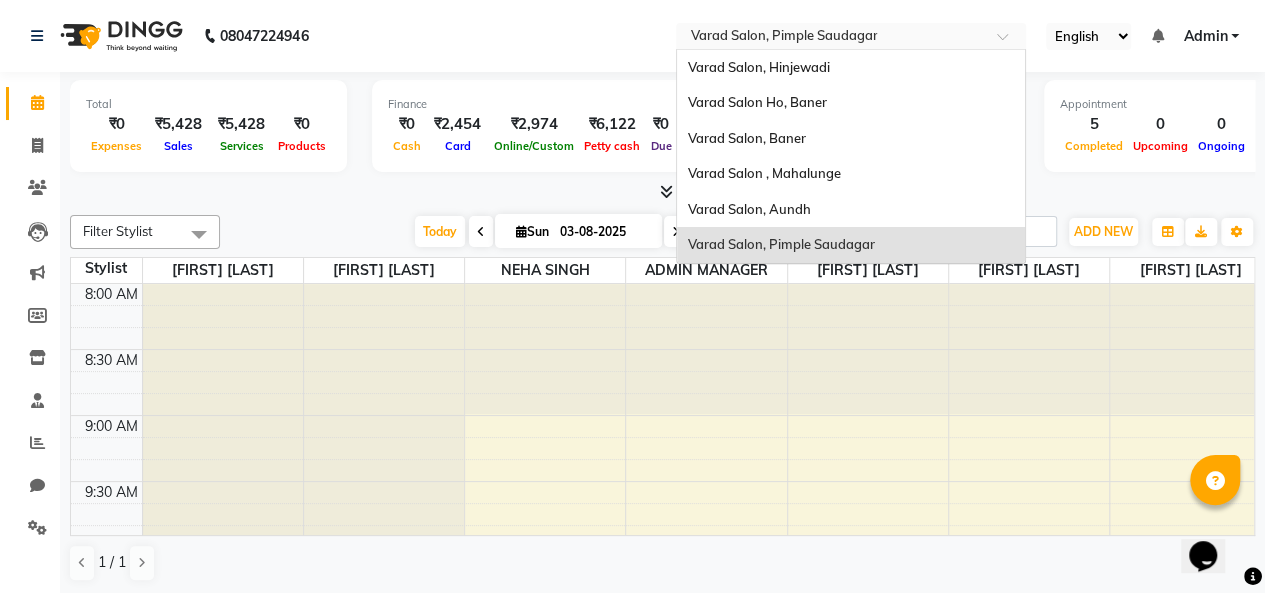 click at bounding box center (831, 38) 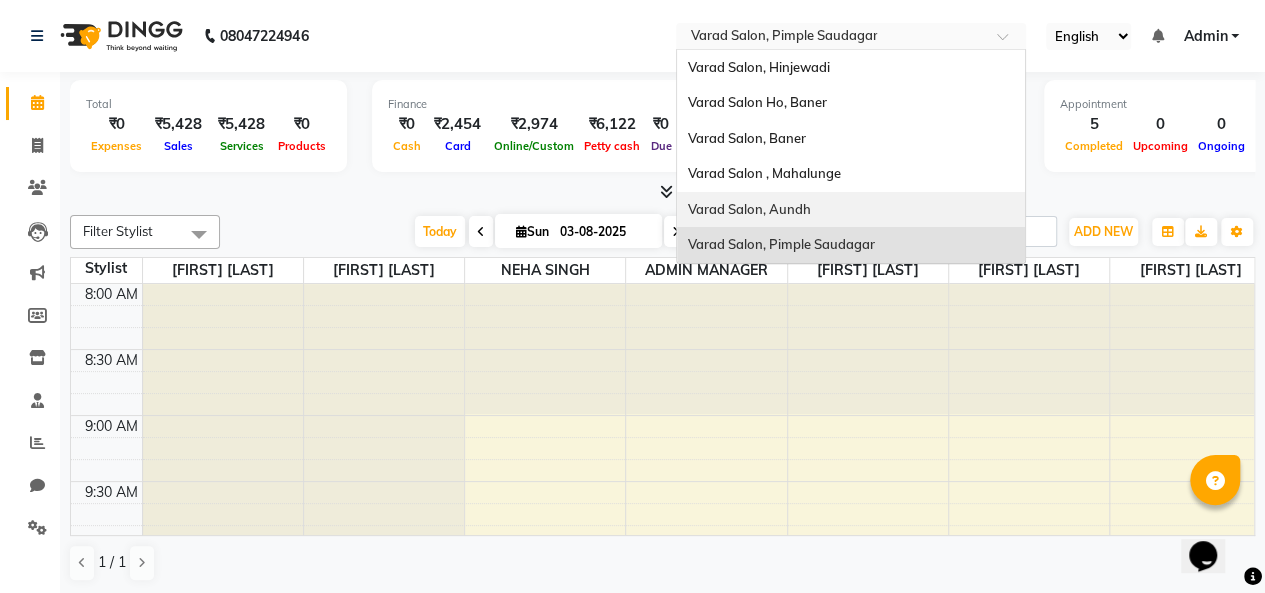 click on "Total  ₹0  Expenses ₹5,428  Sales ₹5,428  Services ₹0  Products Finance  ₹0  Cash ₹2,454  Card ₹2,974  Online/Custom ₹6,122 Petty cash ₹0 Due  Redemption  ₹0 Voucher ₹0 Prepaid ₹0 Package ₹0  Gift Cards ₹0  Wallet  Appointment  5 Completed 0 Upcoming 0 Ongoing 0 No show  Other sales  ₹0  Packages ₹0  Memberships ₹0  Vouchers ₹0  Prepaids ₹0  Gift Cards" at bounding box center (662, 137) 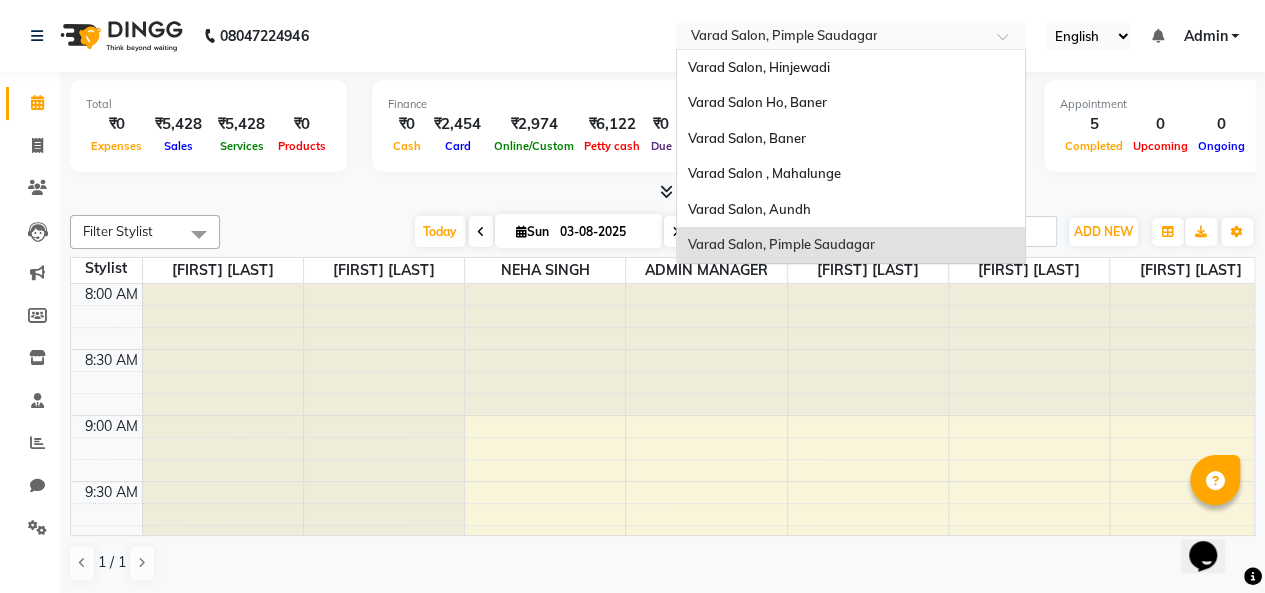 click at bounding box center (831, 38) 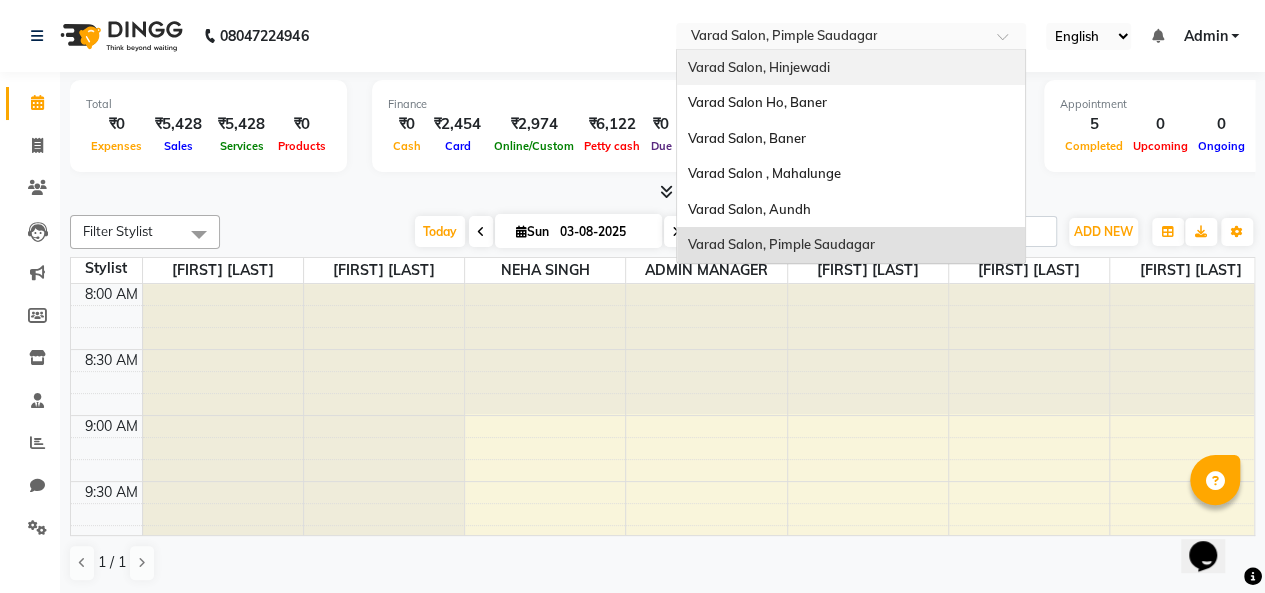 click on "08047224946 Select Location × Varad Salon, Pimple Saudagar Varad Salon, Hinjewadi Varad Salon Ho, Baner Varad Salon, Baner Varad Salon , Mahalunge Varad Salon, Aundh Varad Salon, Pimple Saudagar English ENGLISH Español العربية मराठी हिंदी ગુજરાતી தமிழ் 中文 Notifications nothing to show Admin Manage Profile Change Password Sign out  Version:3.15.11" 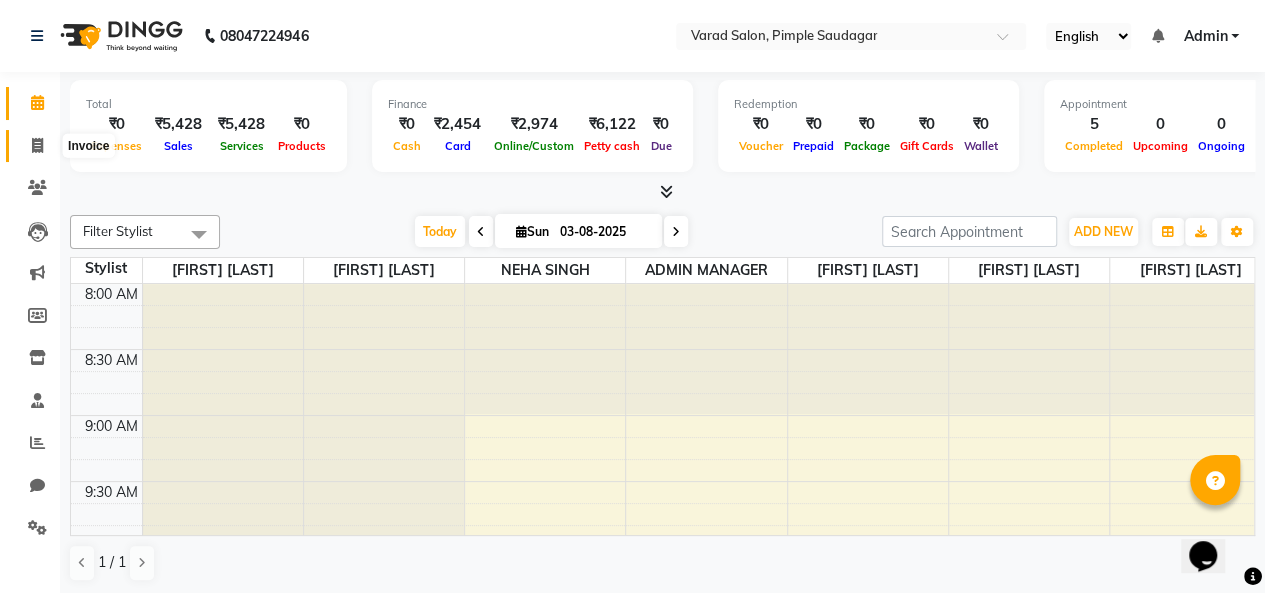 click 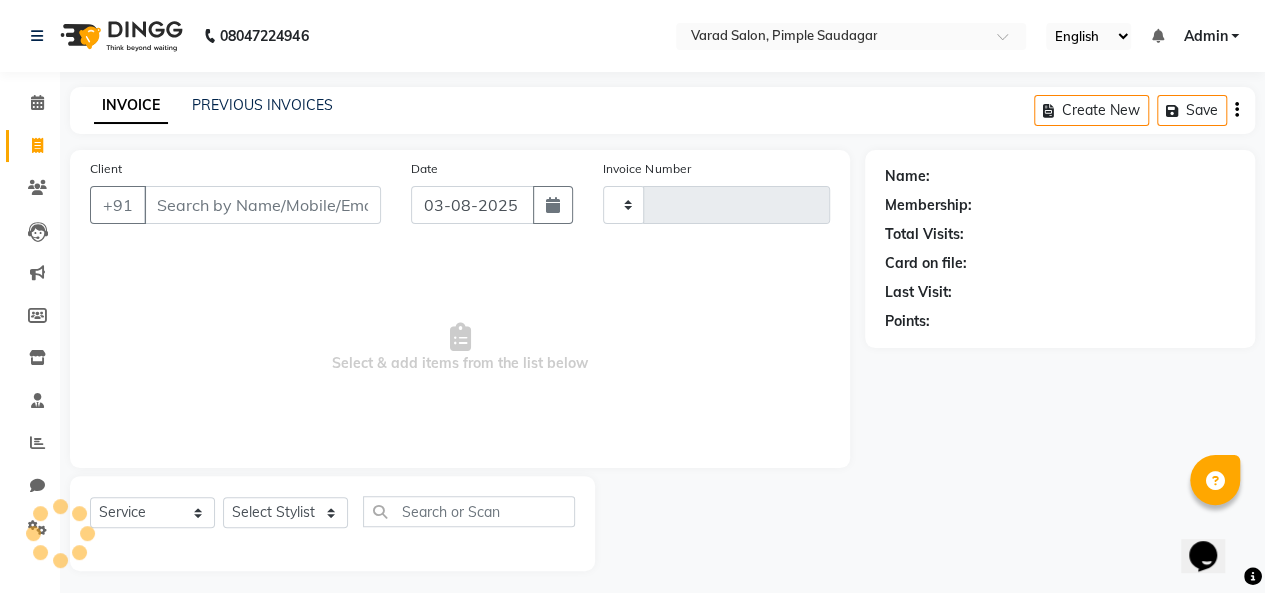 type on "0487" 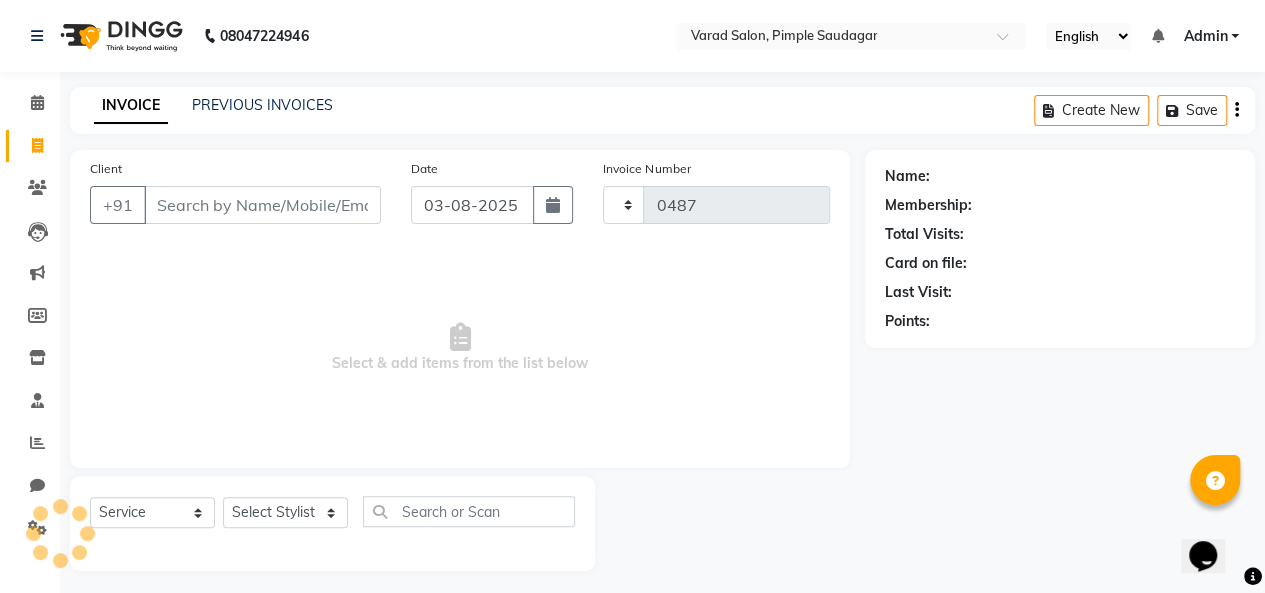 select on "7816" 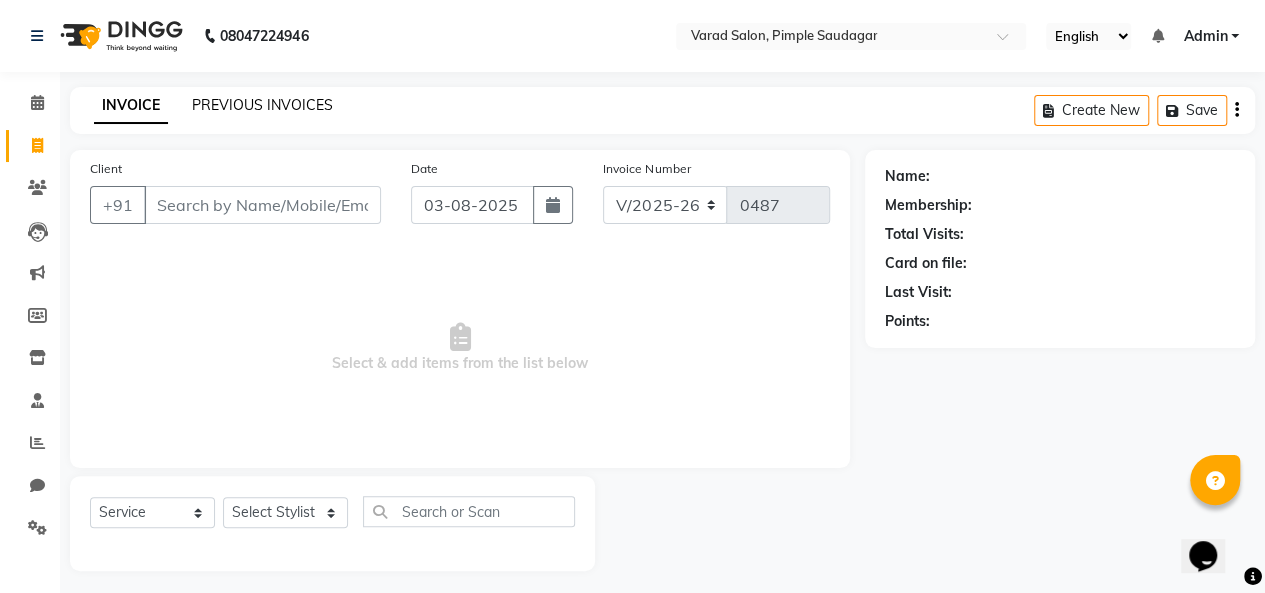 click on "PREVIOUS INVOICES" 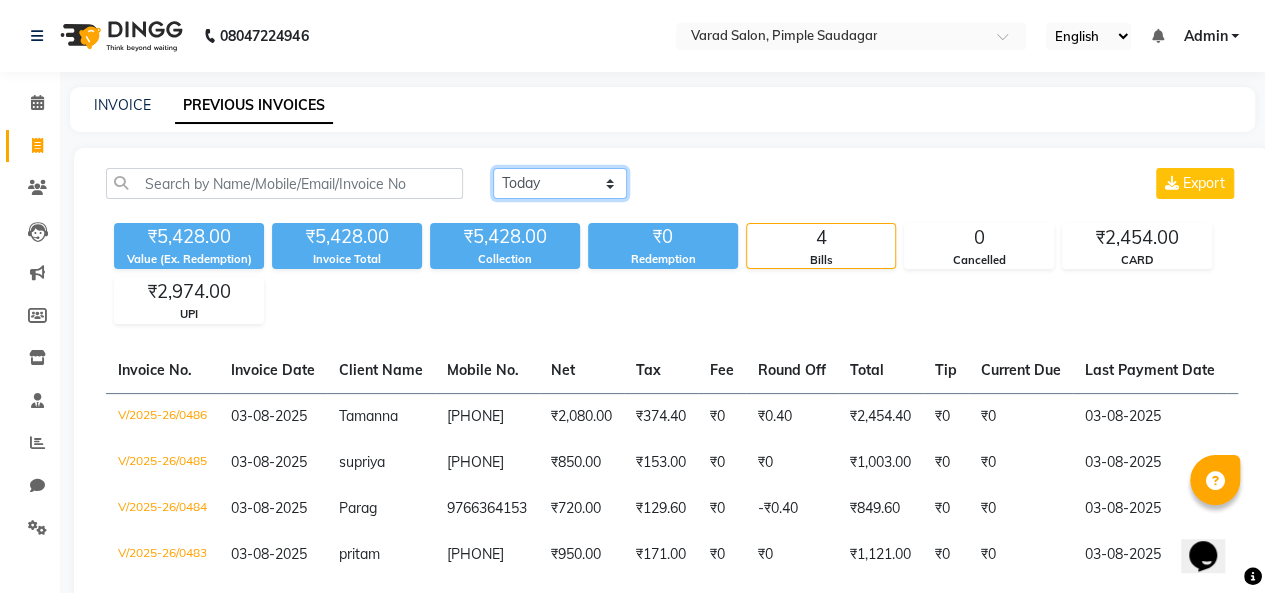 click on "Today Yesterday Custom Range" 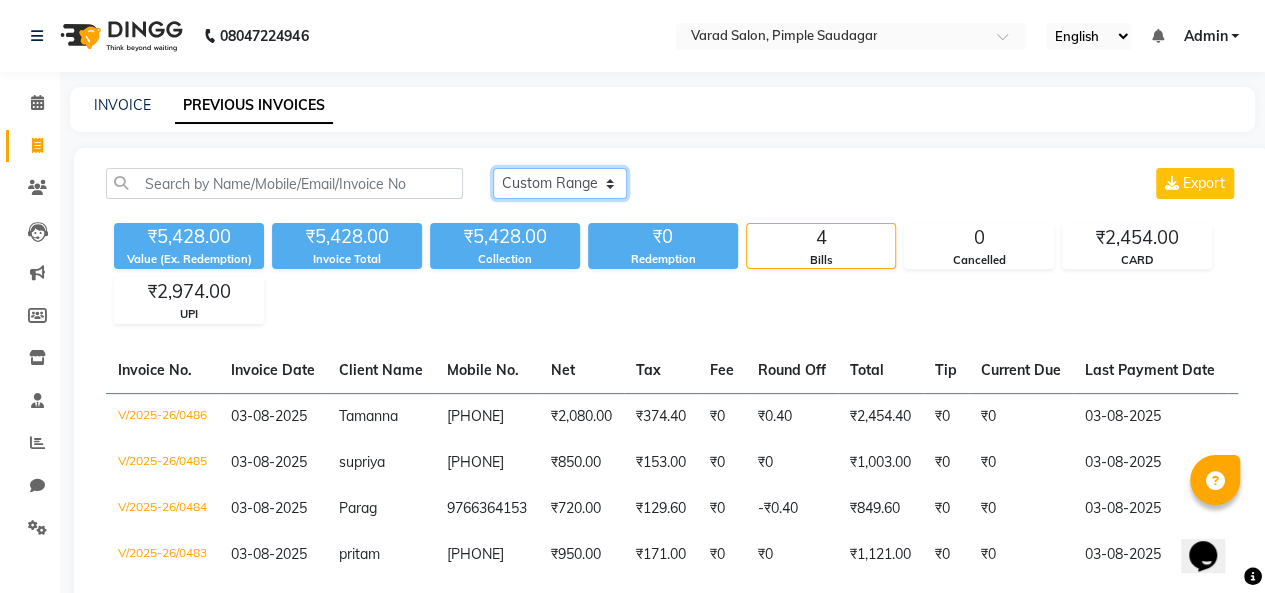 click on "Today Yesterday Custom Range" 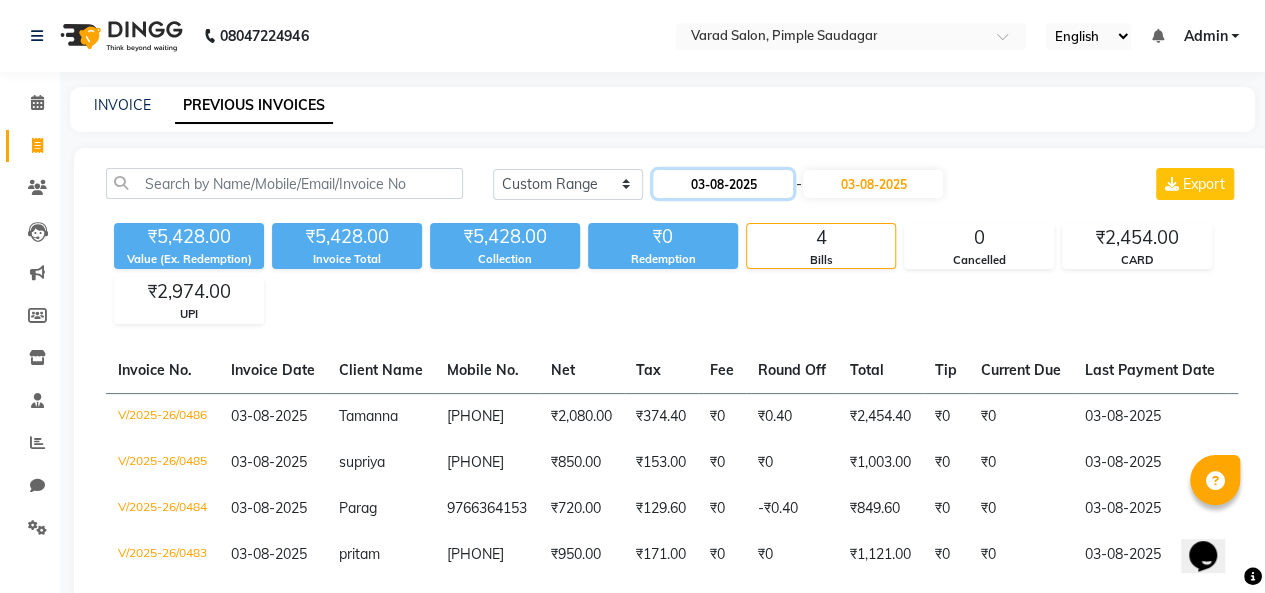 click on "03-08-2025" 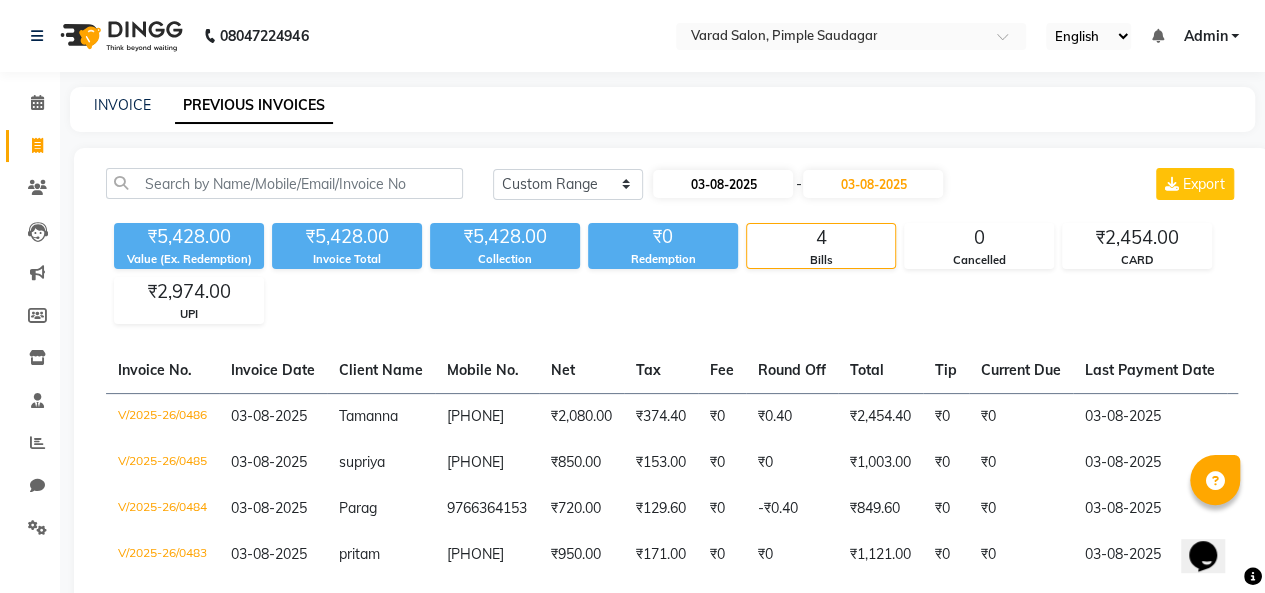 select on "8" 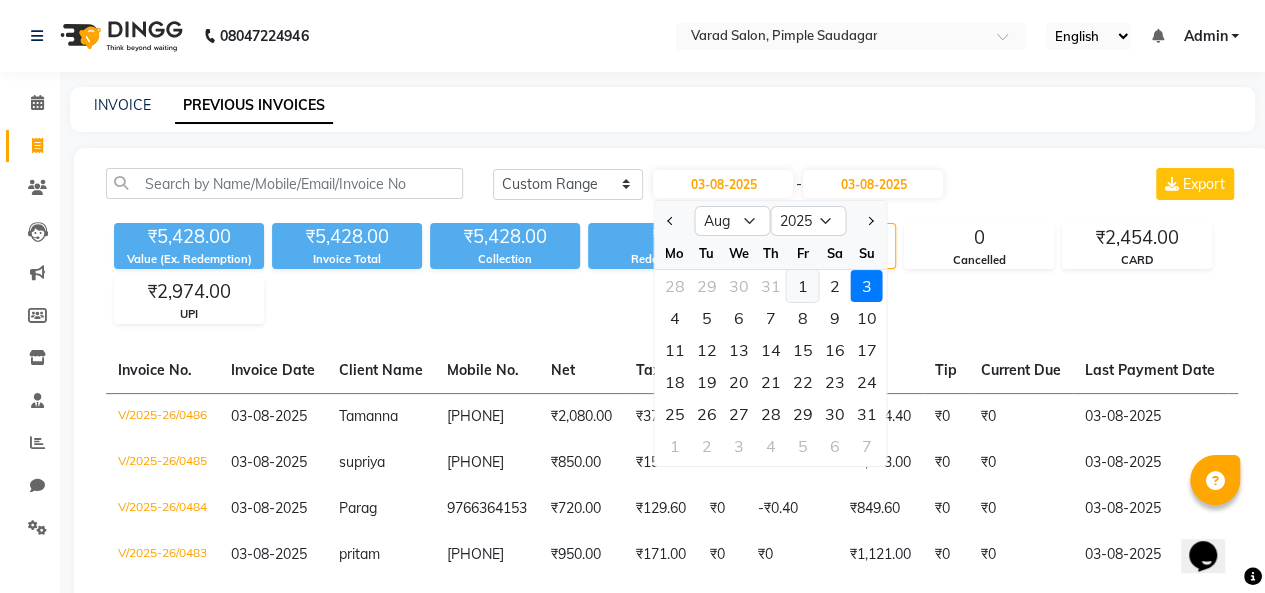 click on "1" 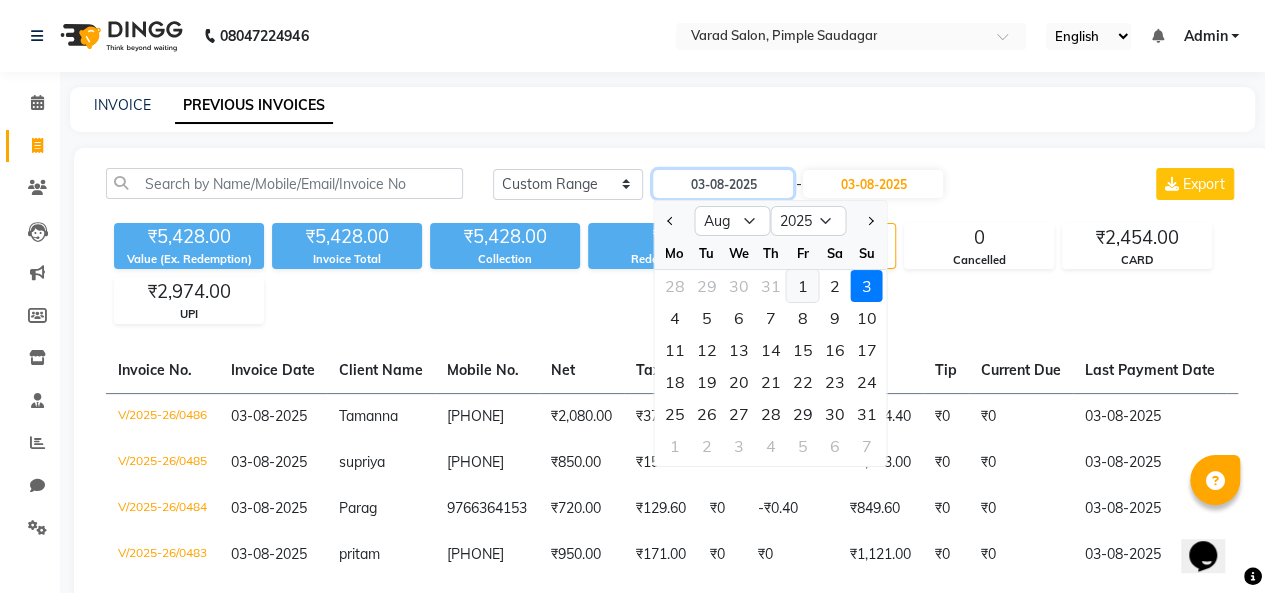 type on "01-08-2025" 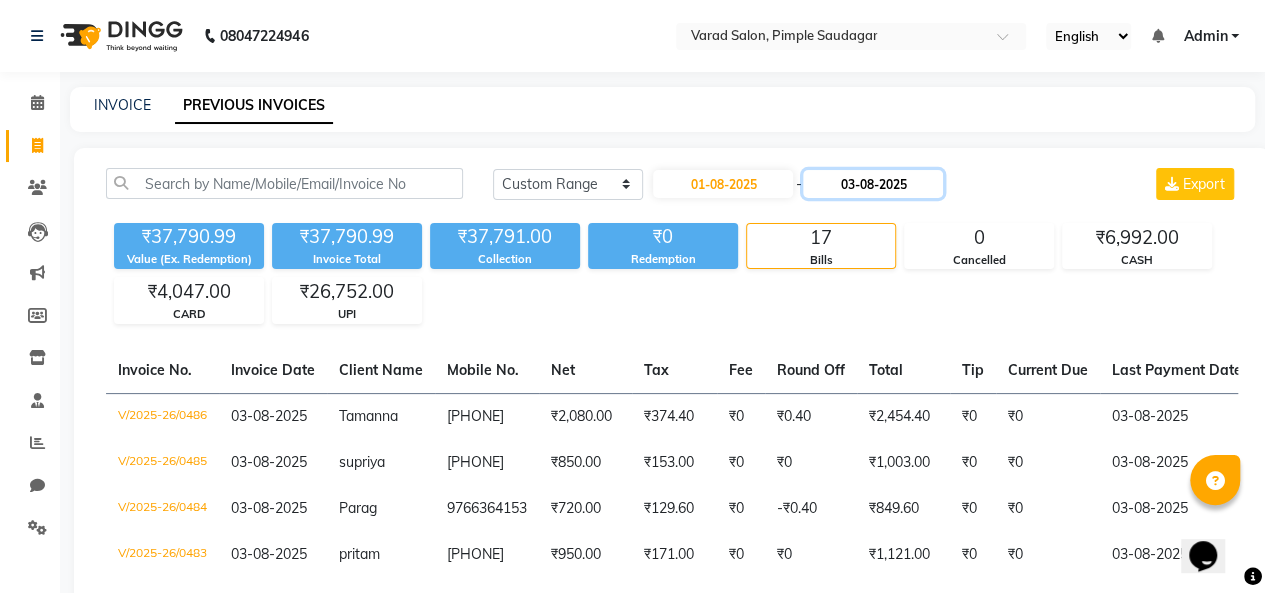 click on "03-08-2025" 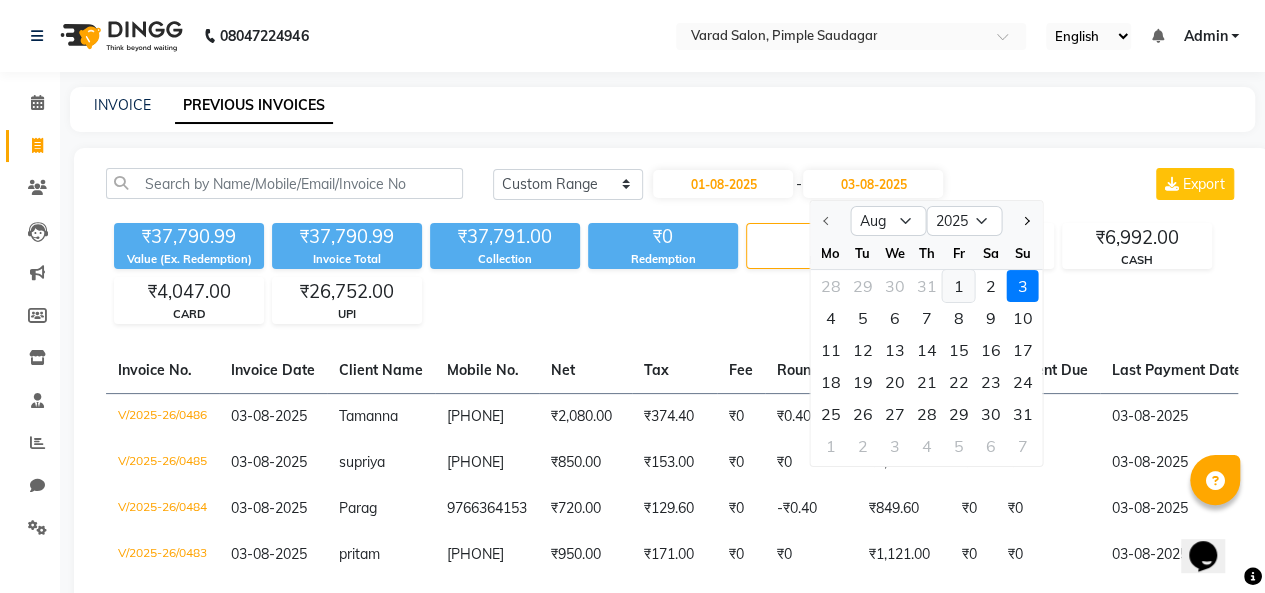 click on "1" 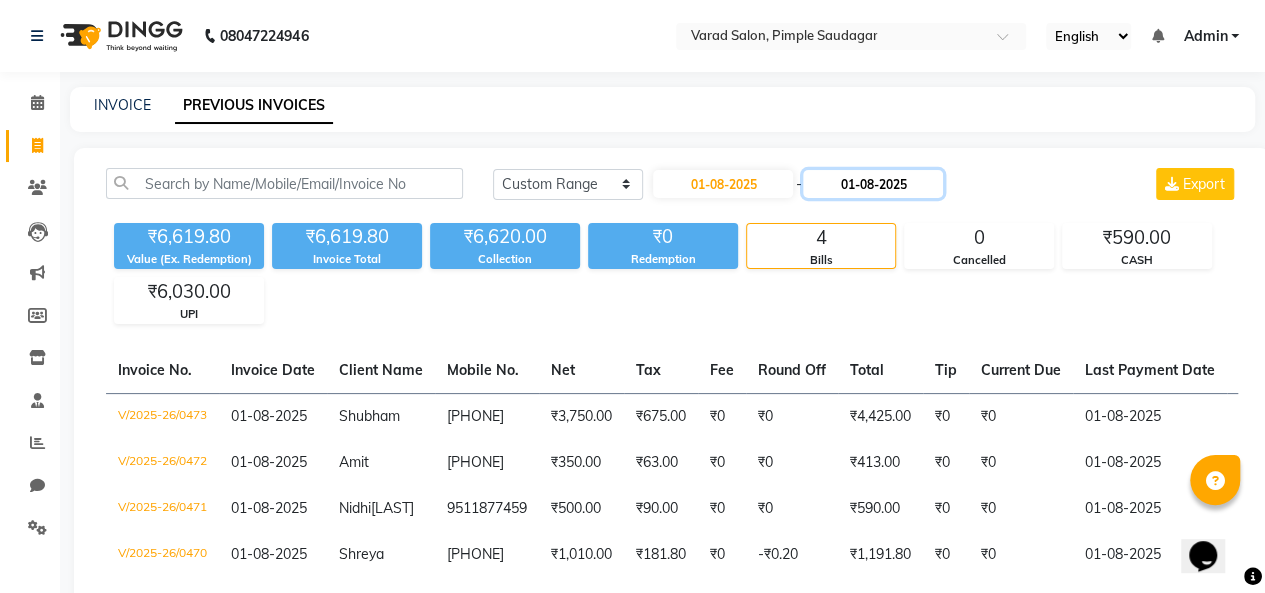 click on "01-08-2025" 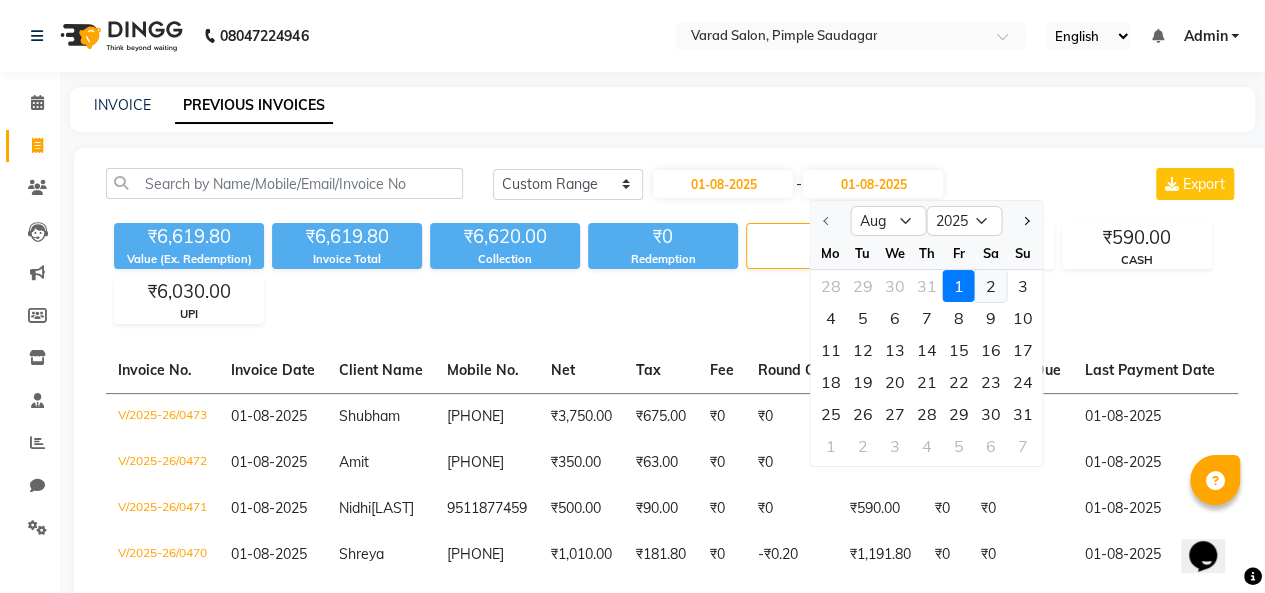 click on "2" 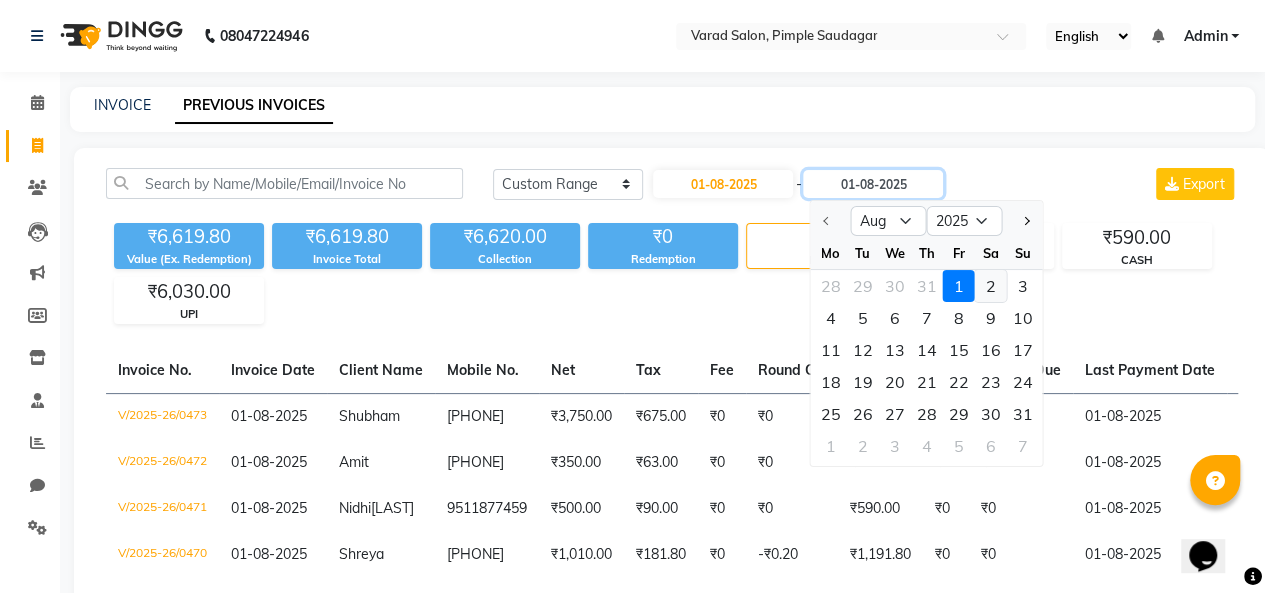 type on "02-08-2025" 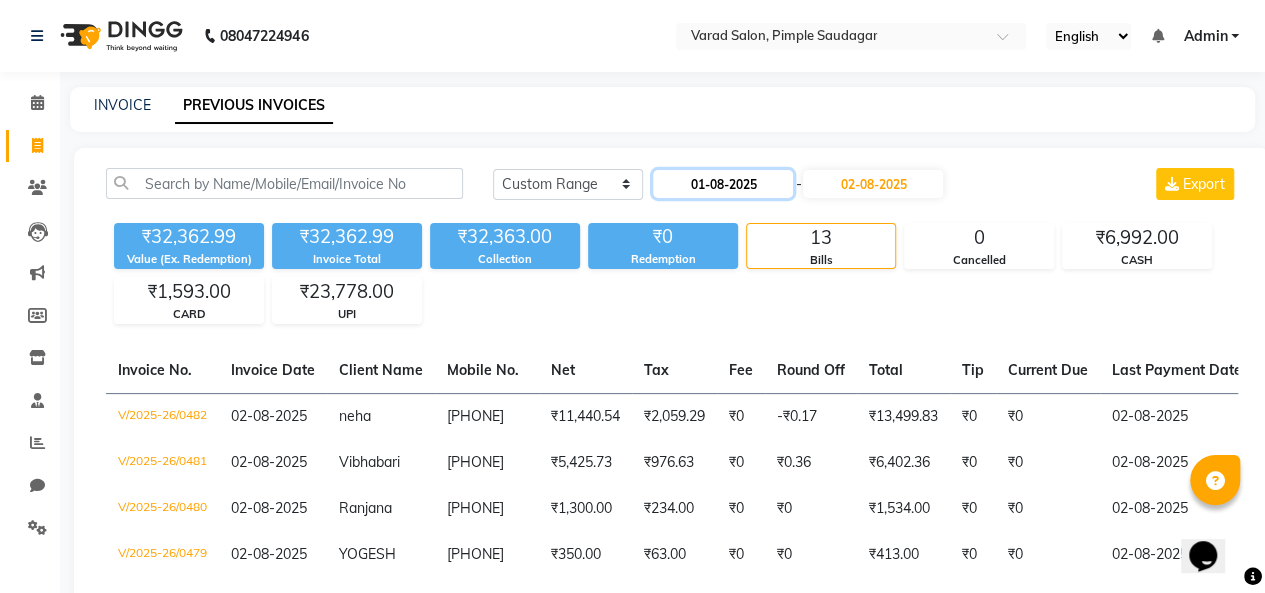 click on "01-08-2025" 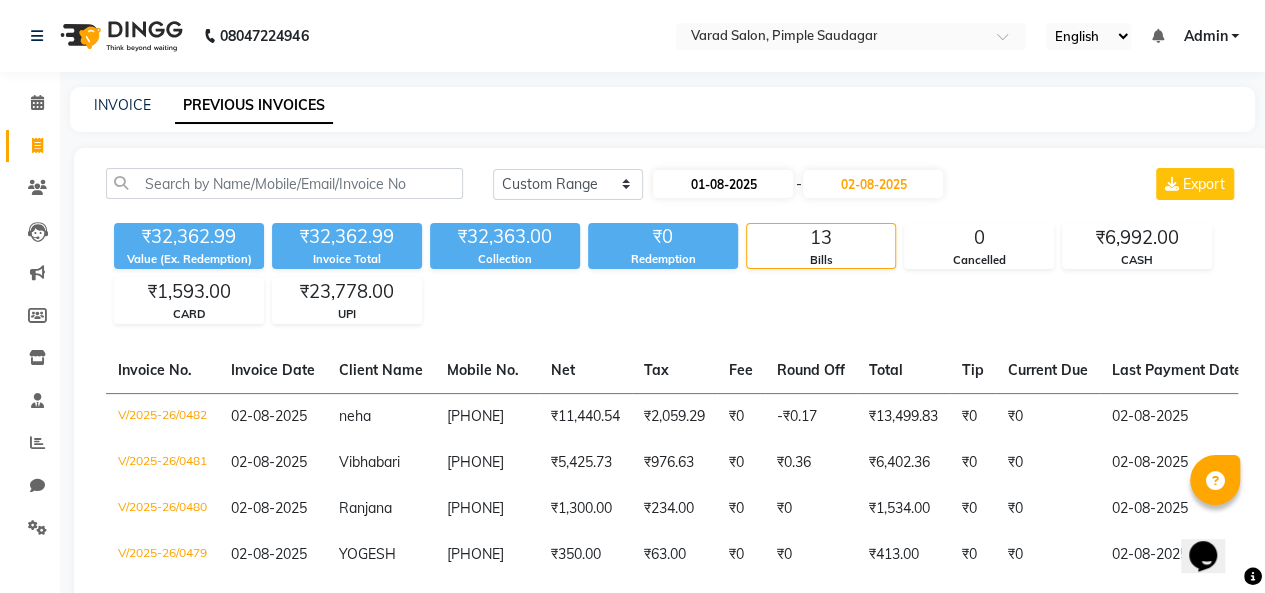 select on "8" 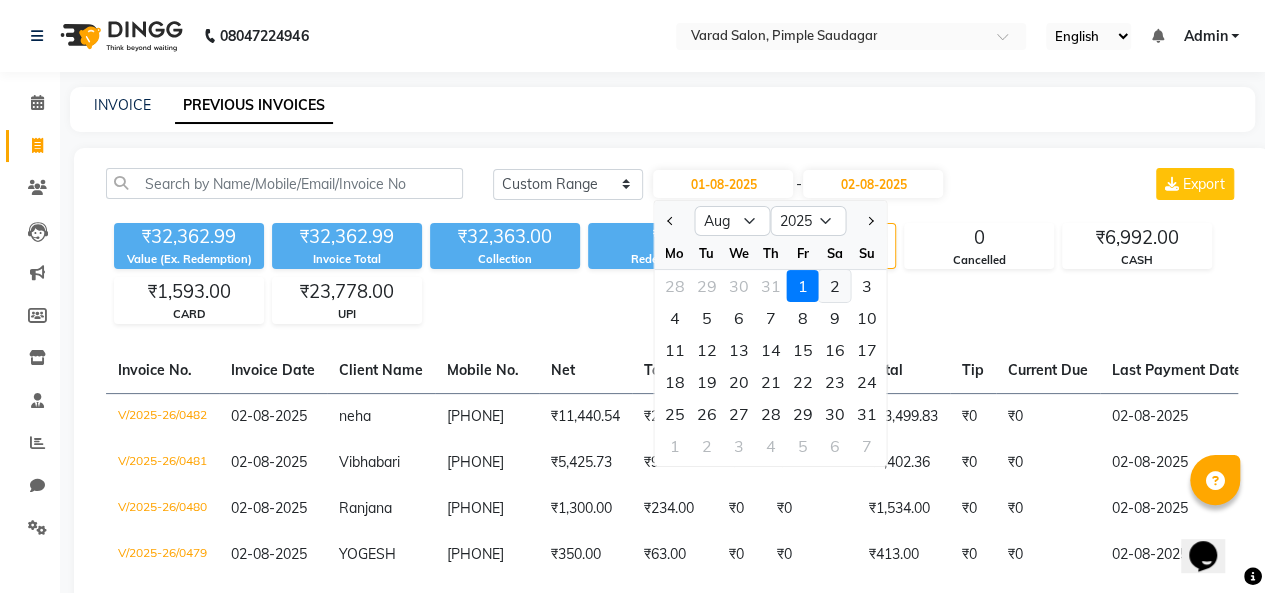 click on "2" 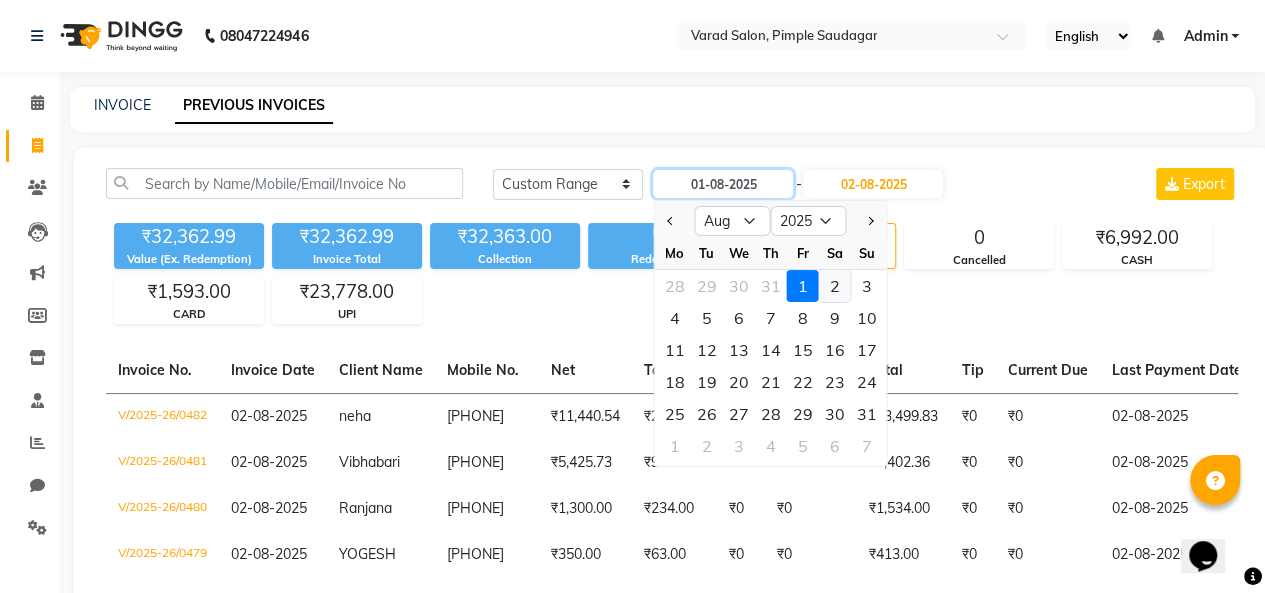 type on "02-08-2025" 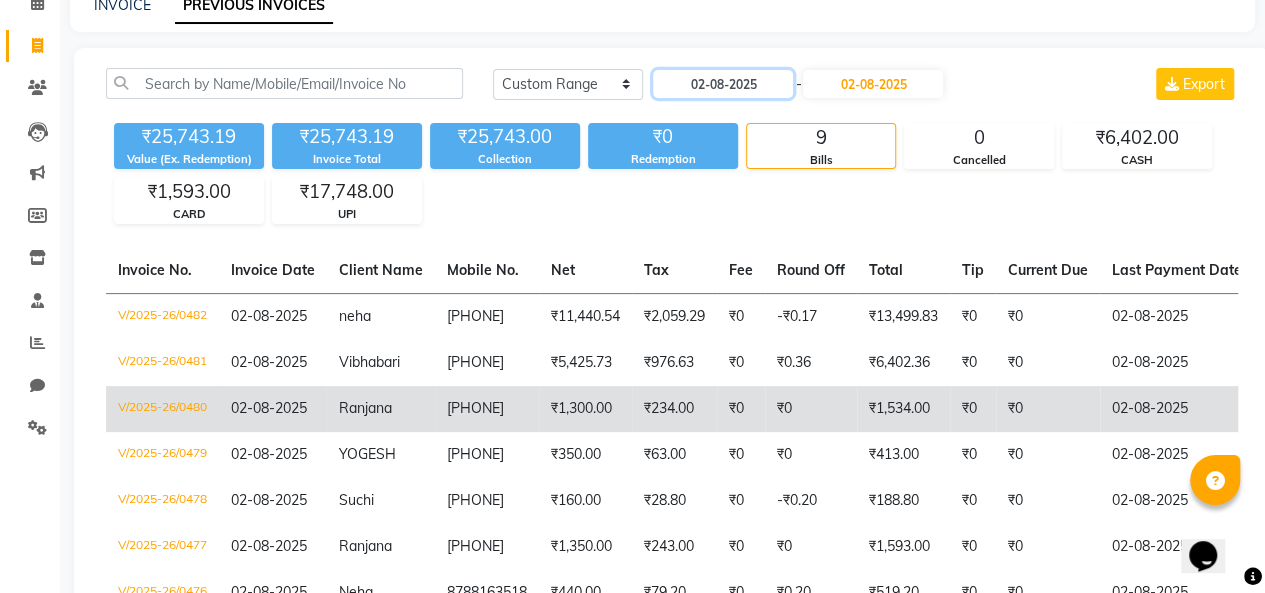 scroll, scrollTop: 0, scrollLeft: 0, axis: both 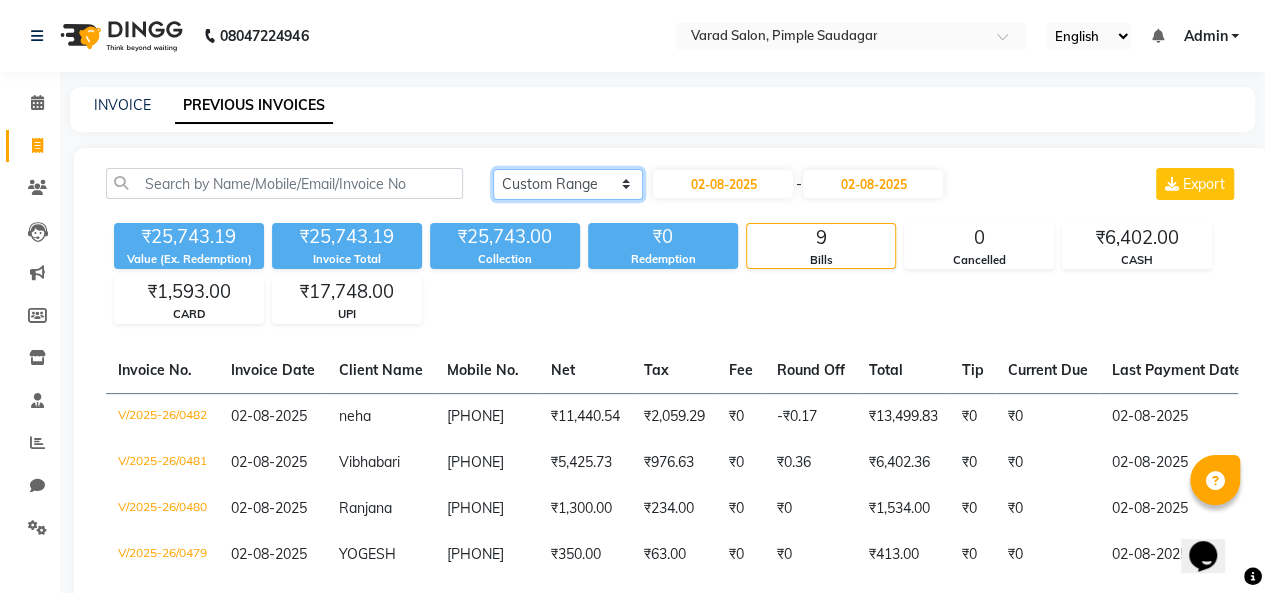 click on "Today Yesterday Custom Range" 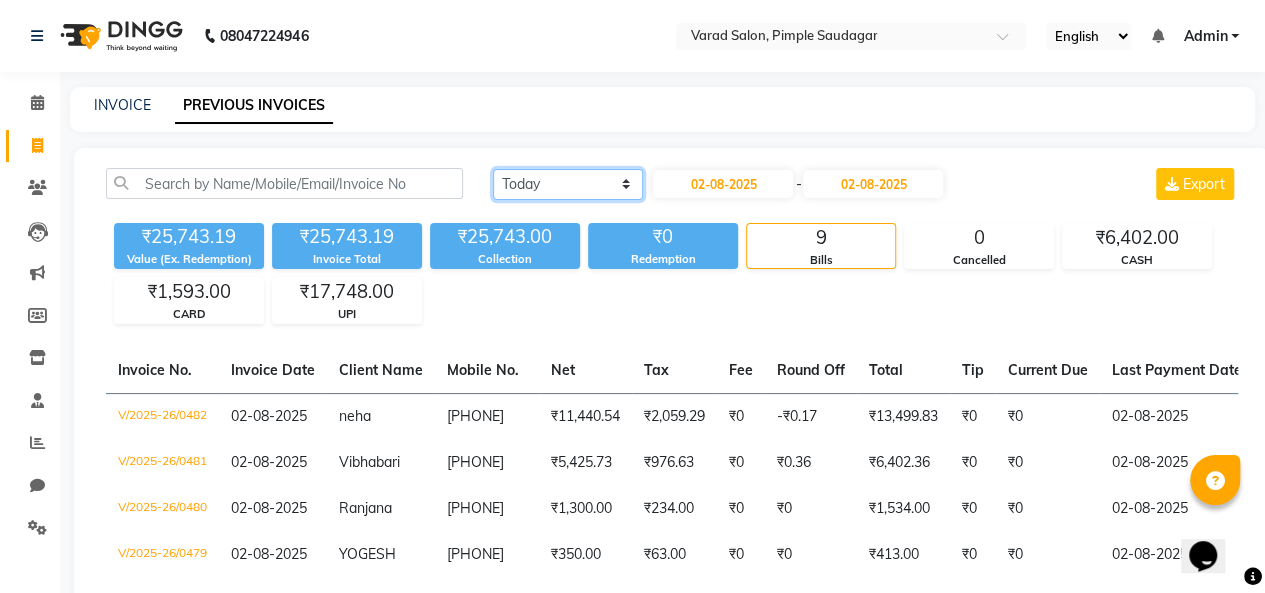 click on "Today Yesterday Custom Range" 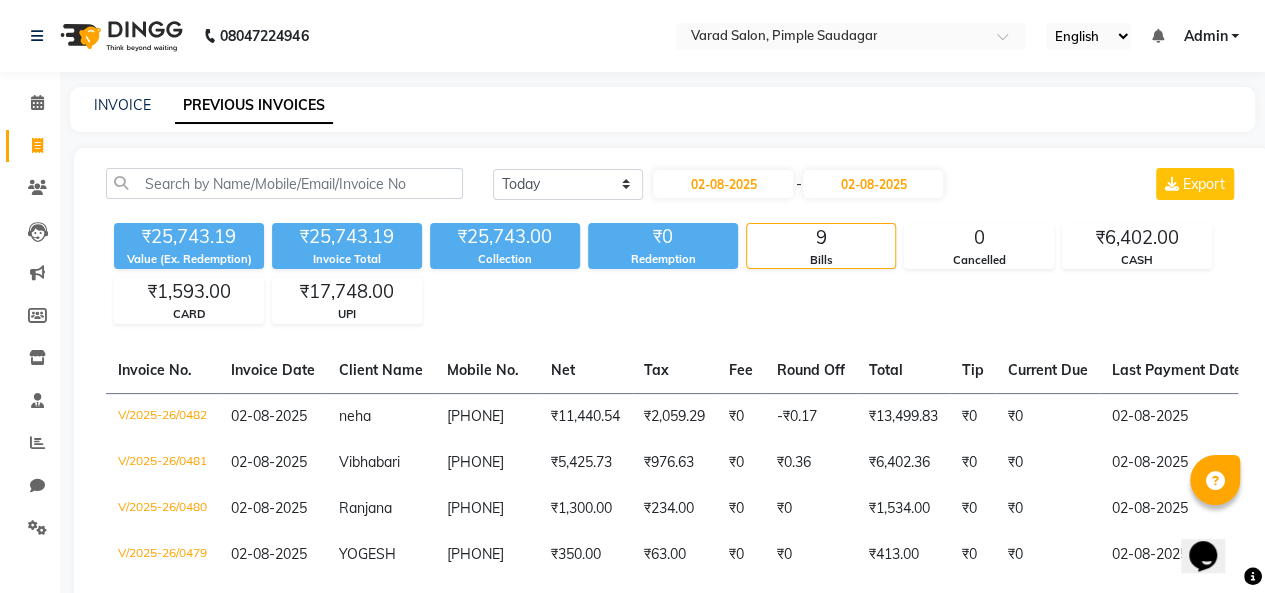 drag, startPoint x: 552, startPoint y: 198, endPoint x: 548, endPoint y: 218, distance: 20.396078 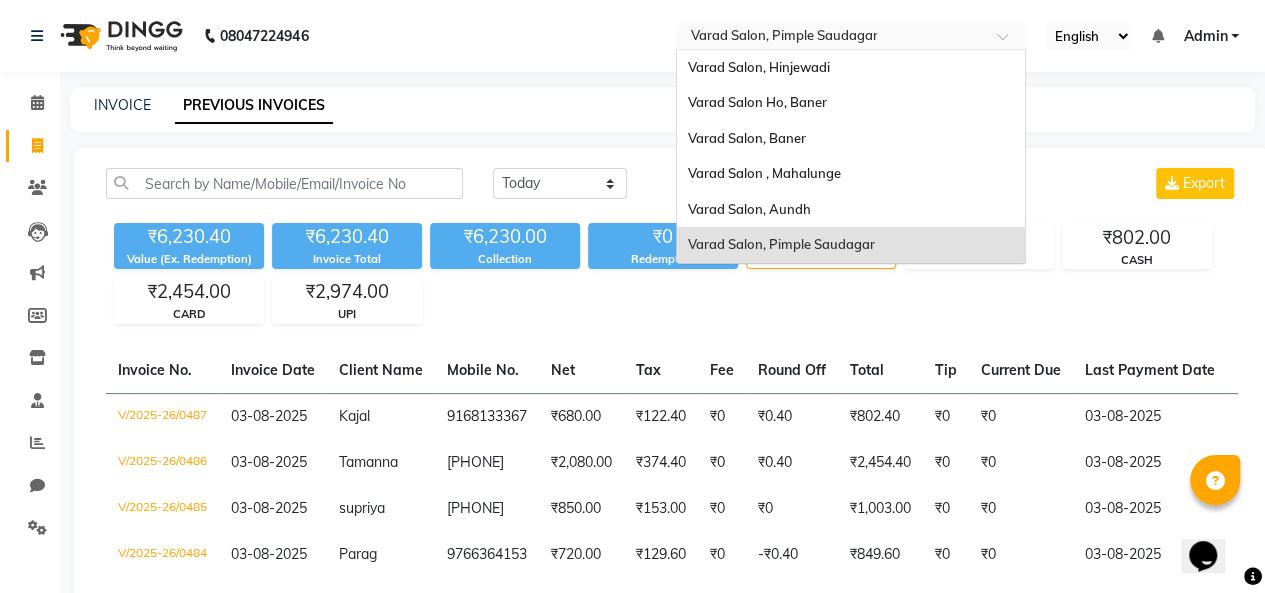 click at bounding box center [831, 38] 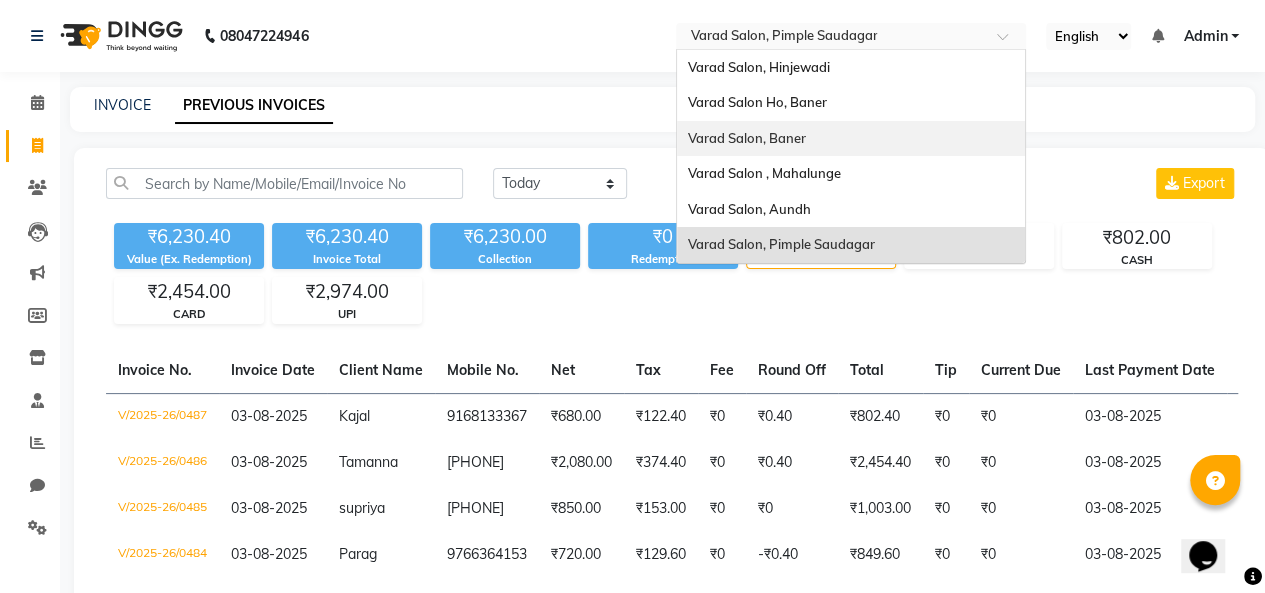 click on "Varad Salon, Baner" at bounding box center [746, 138] 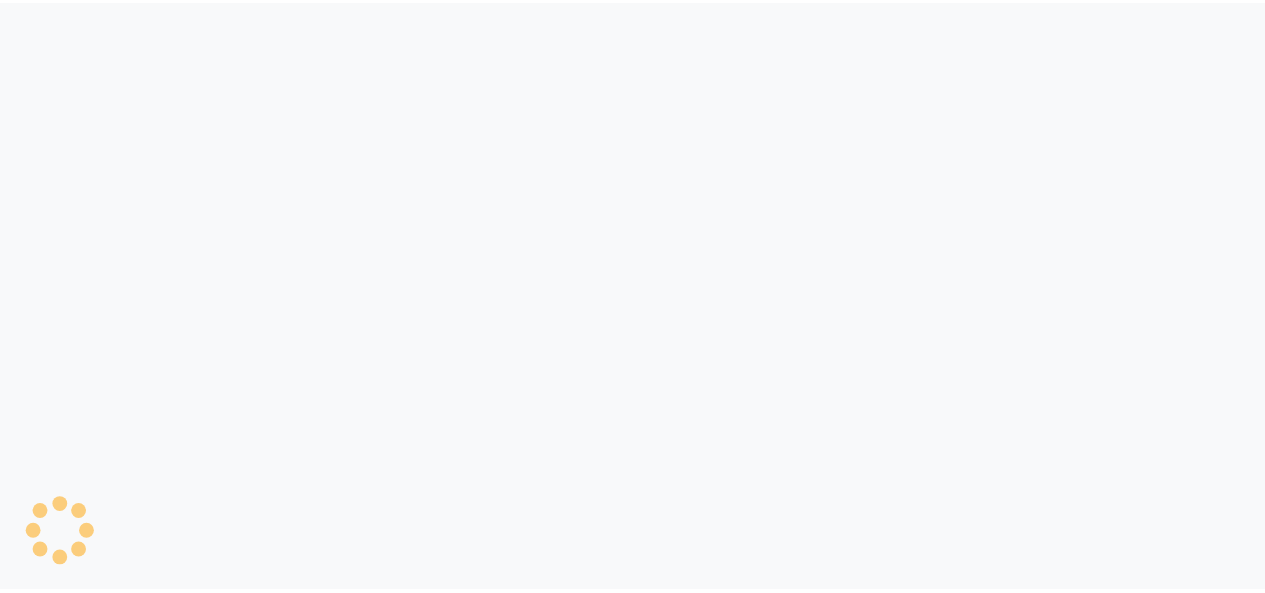 scroll, scrollTop: 0, scrollLeft: 0, axis: both 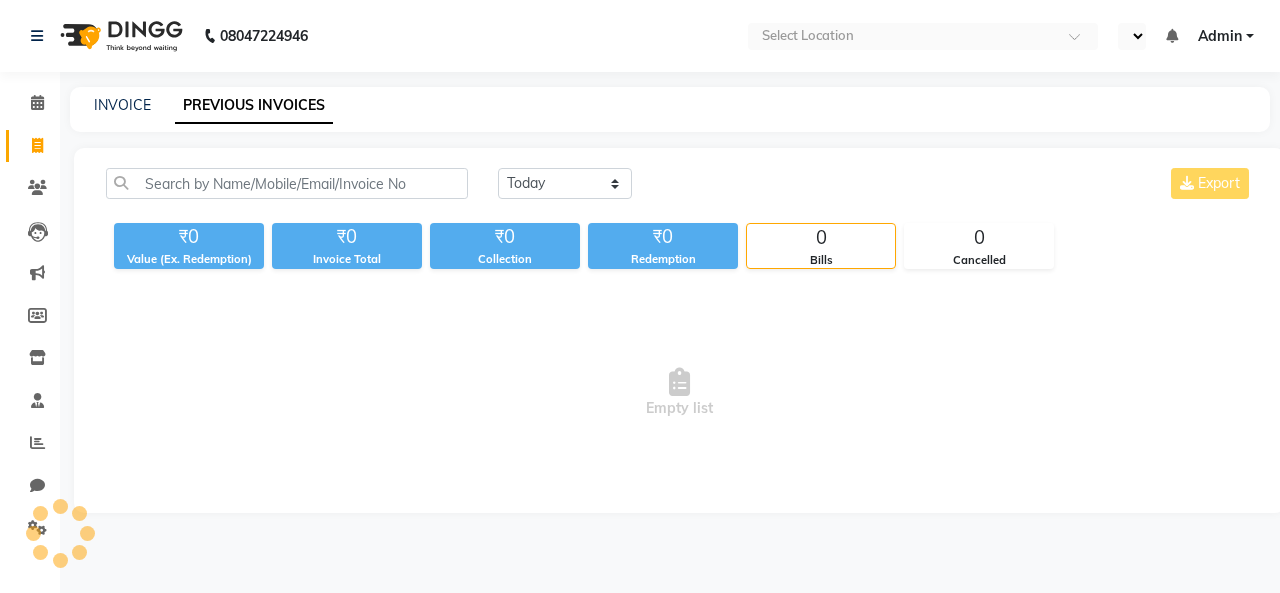 select on "en" 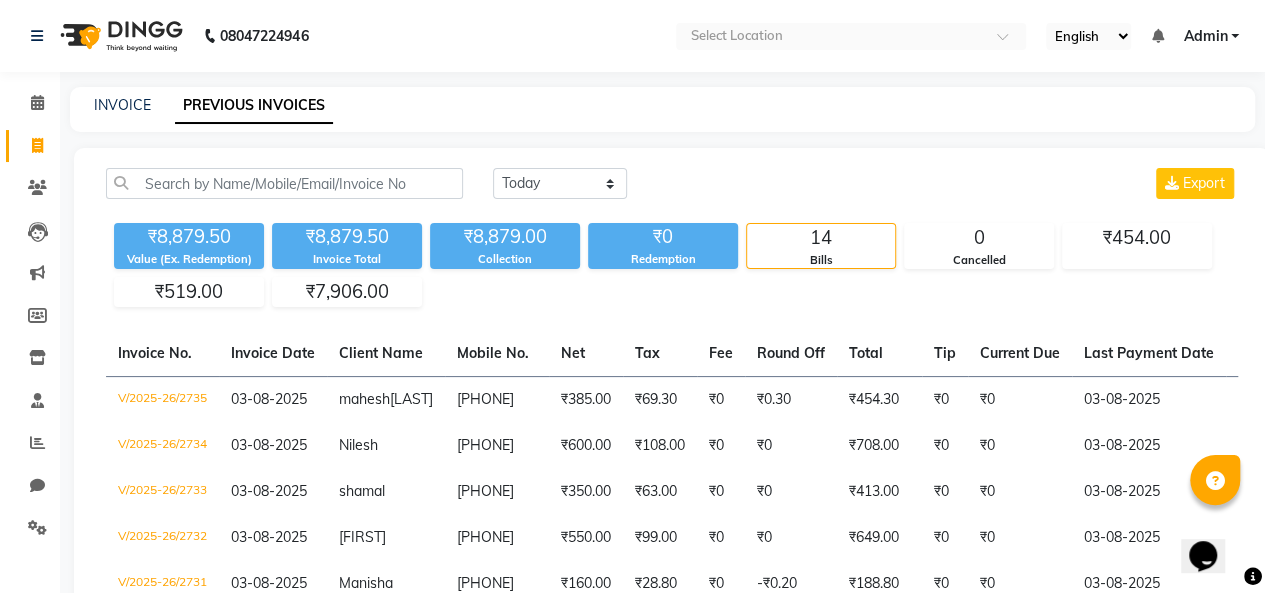 scroll, scrollTop: 0, scrollLeft: 0, axis: both 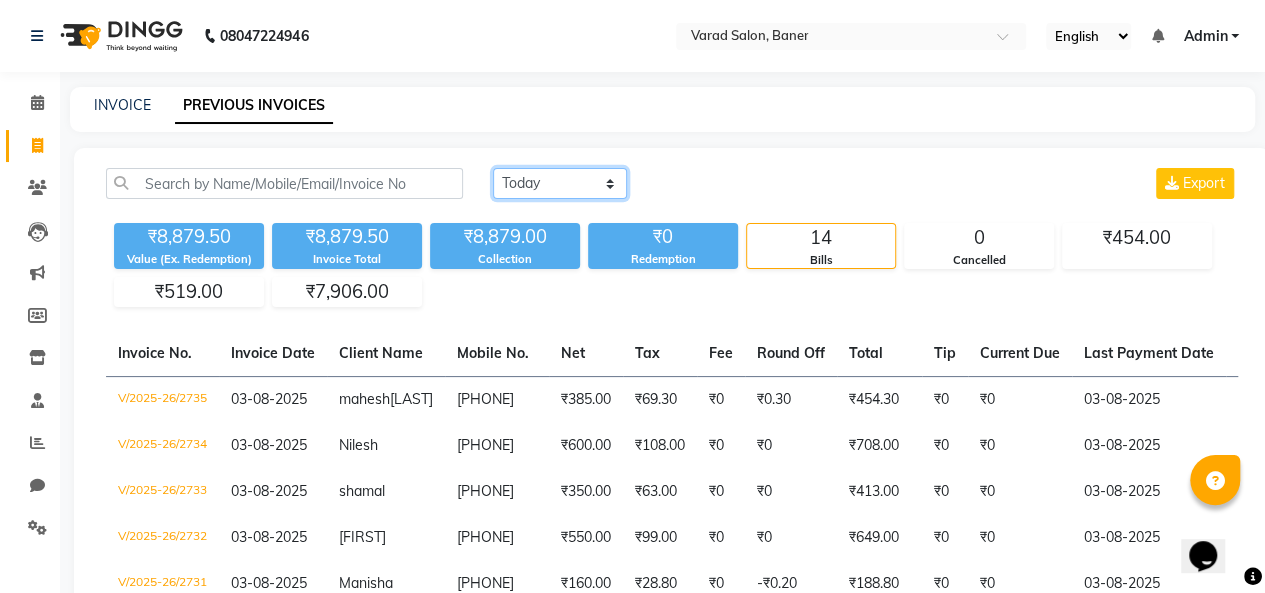 click on "Today Yesterday Custom Range" 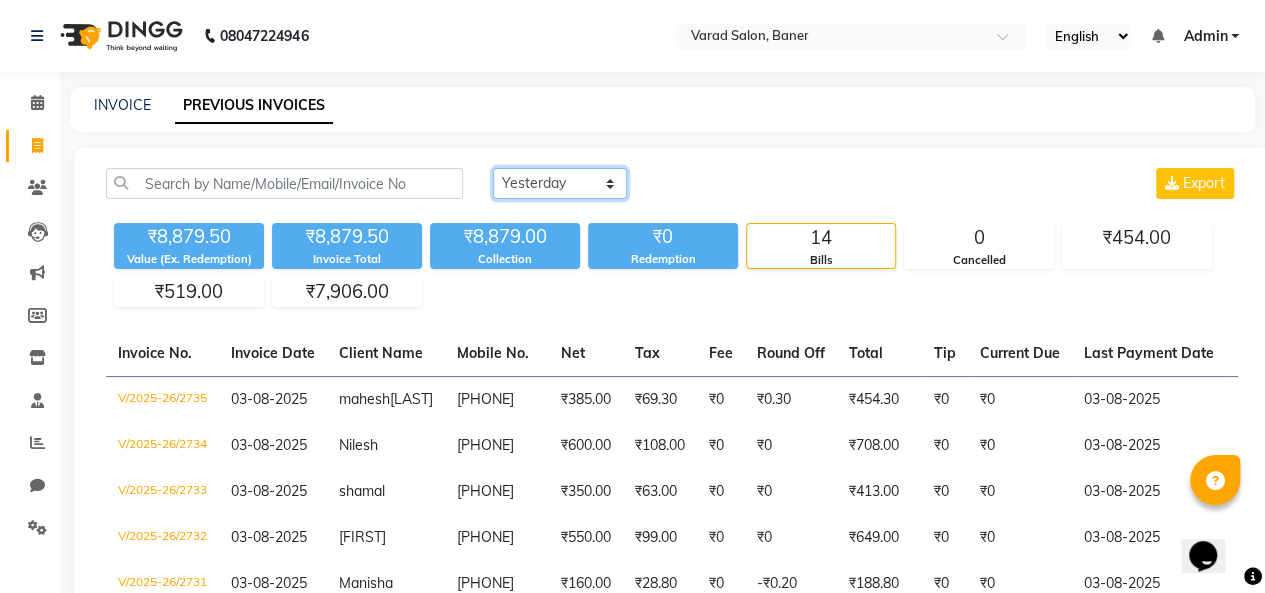click on "Today Yesterday Custom Range" 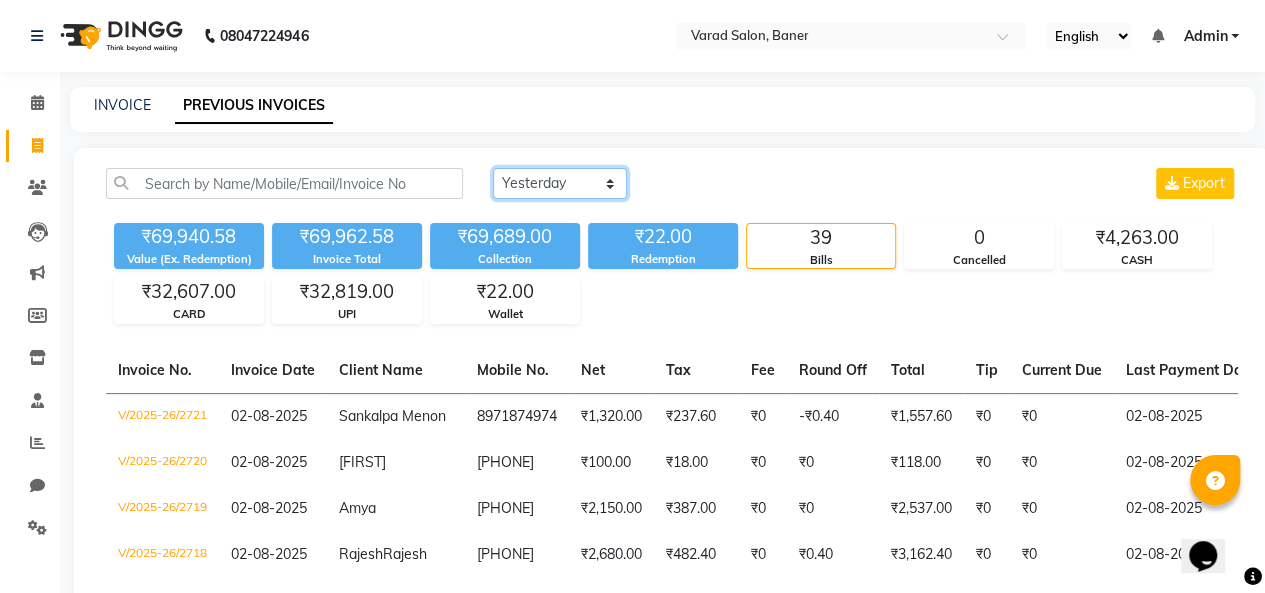 click on "Today Yesterday Custom Range" 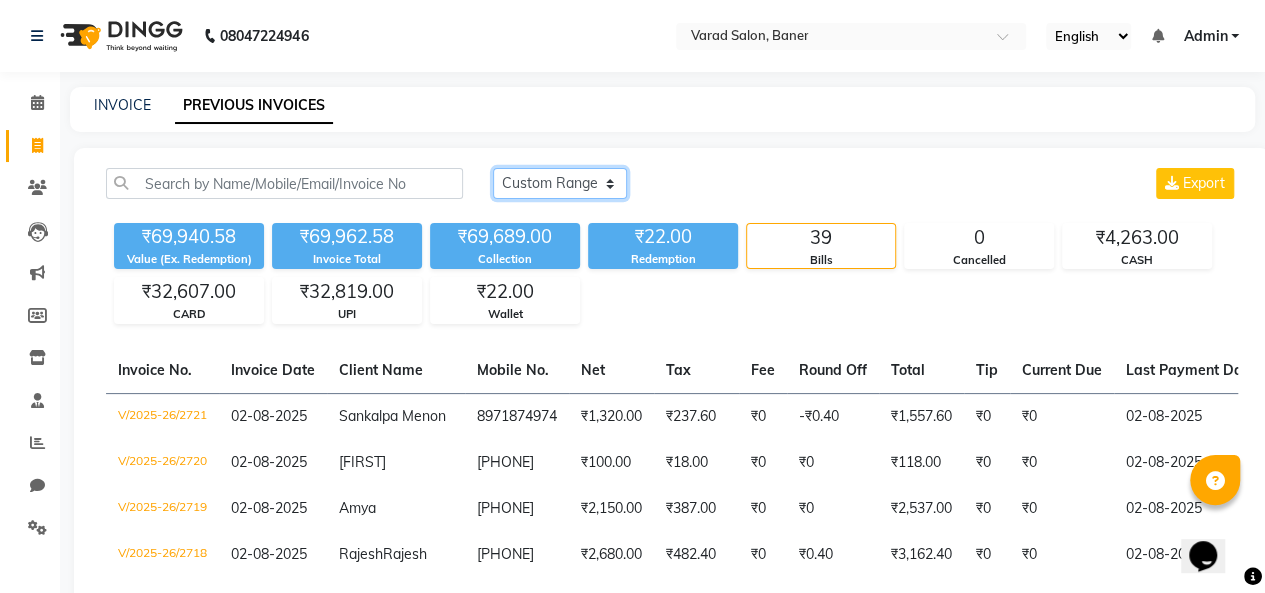 click on "Today Yesterday Custom Range" 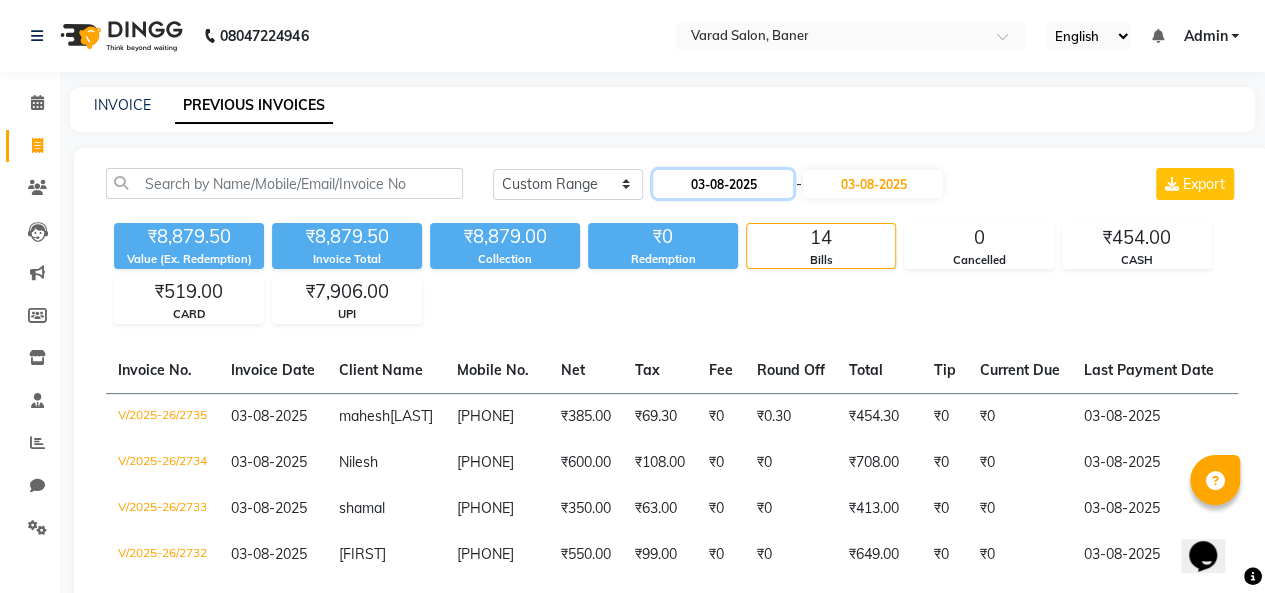 click on "03-08-2025" 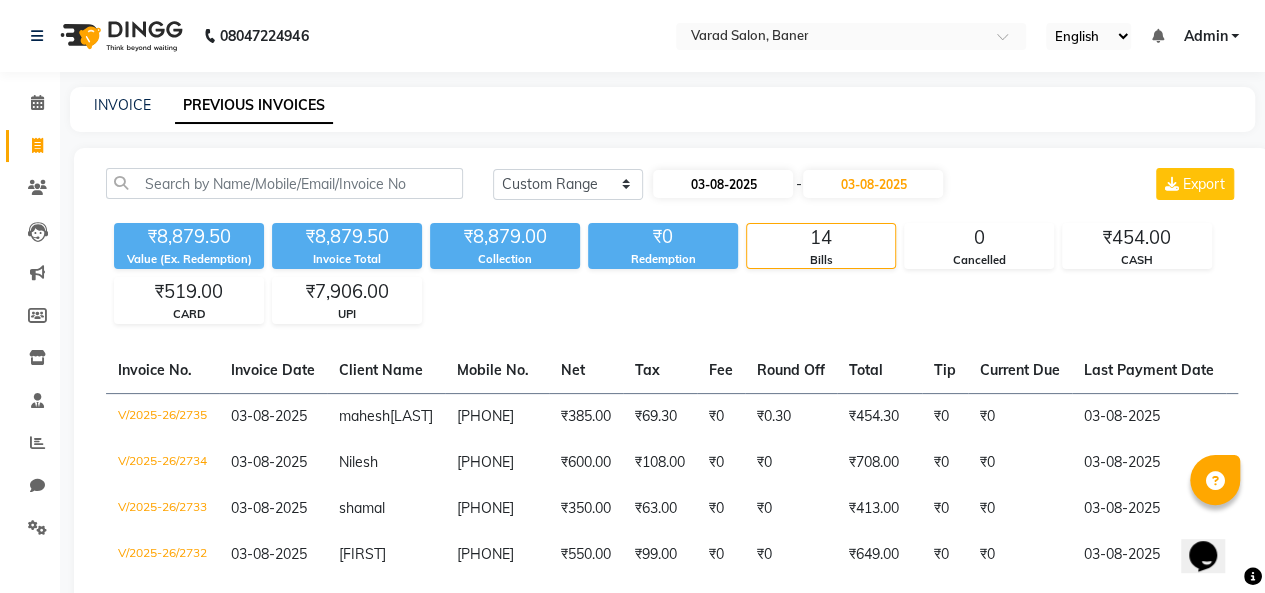 select on "8" 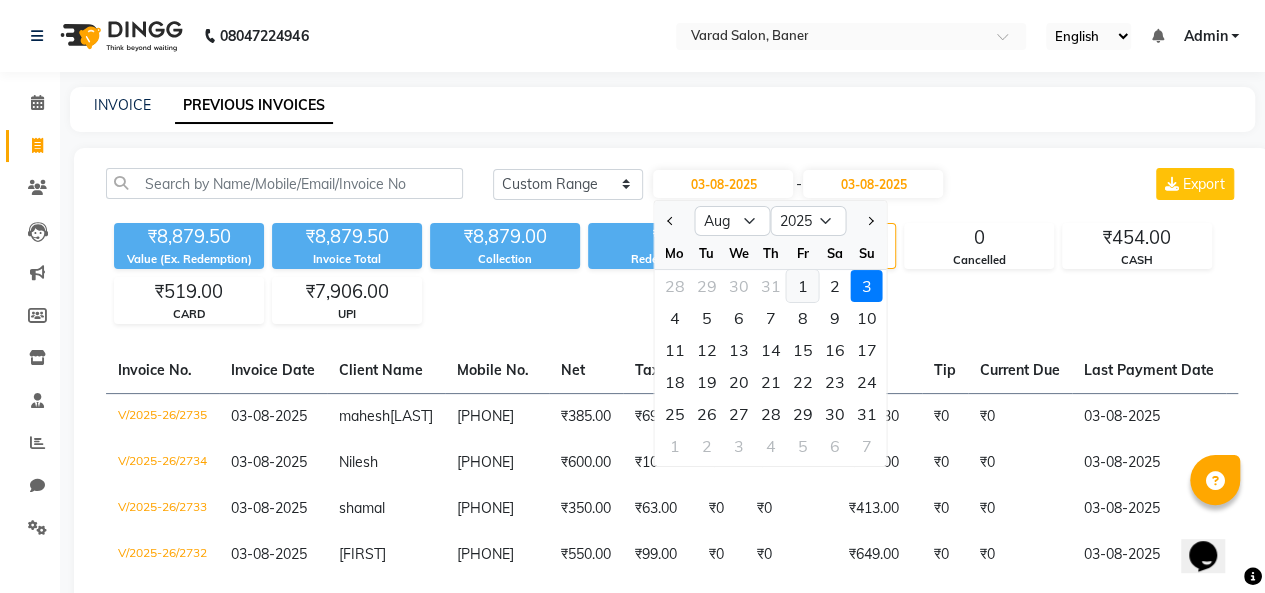 click on "1" 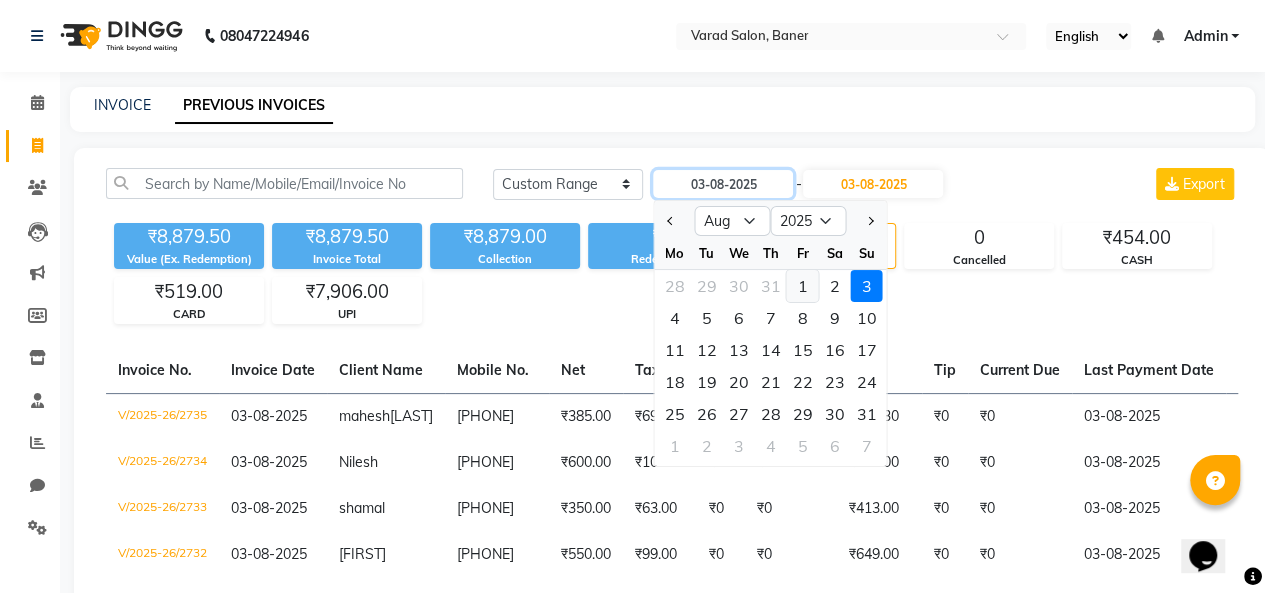 type on "01-08-2025" 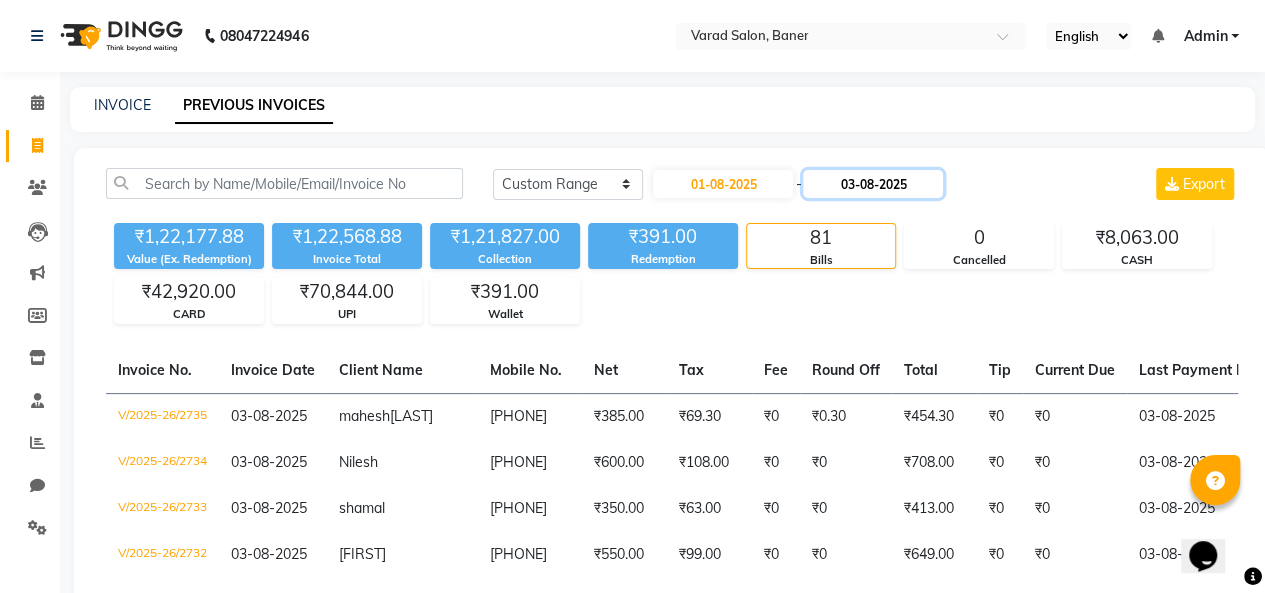 click on "03-08-2025" 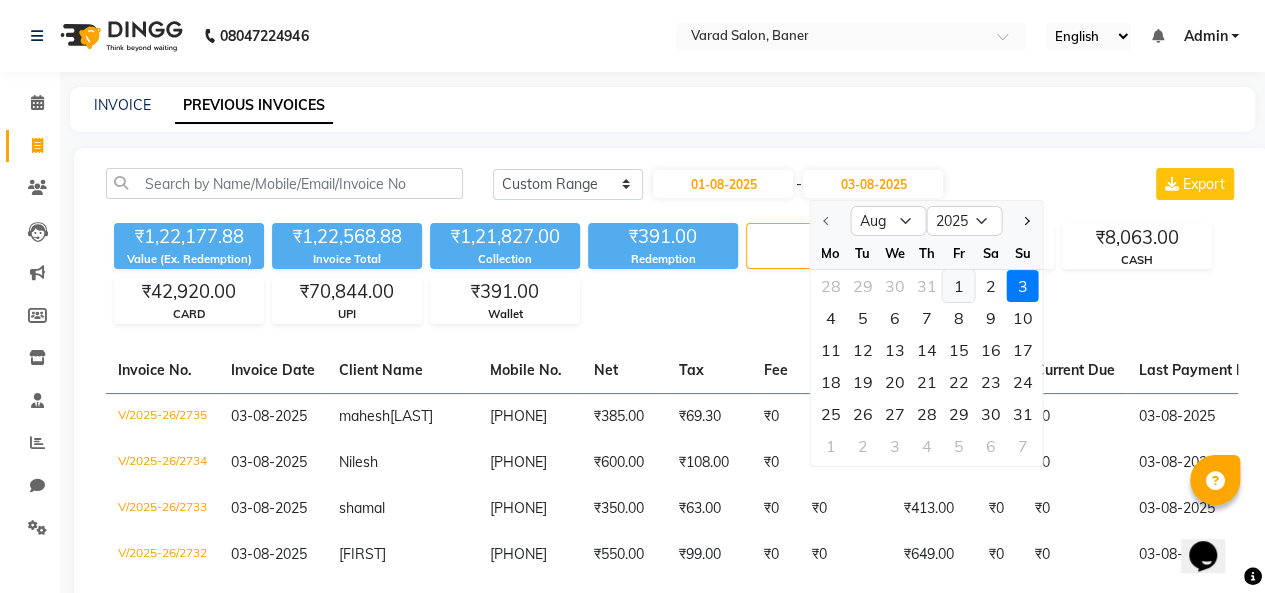 click on "1" 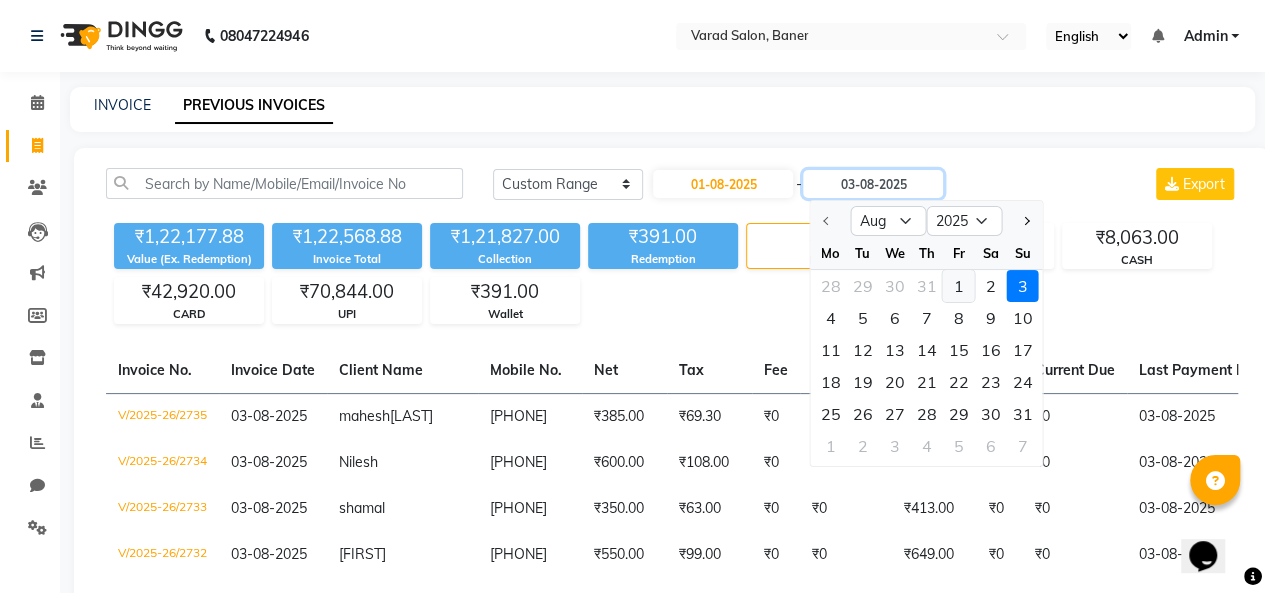 type on "01-08-2025" 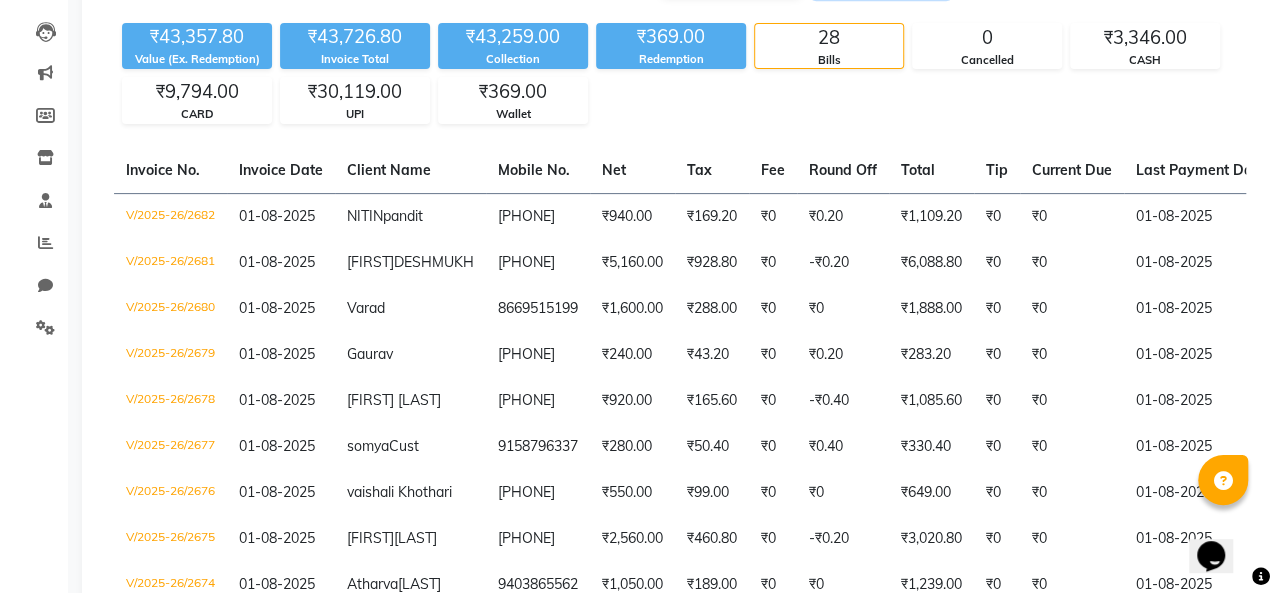 scroll, scrollTop: 0, scrollLeft: 0, axis: both 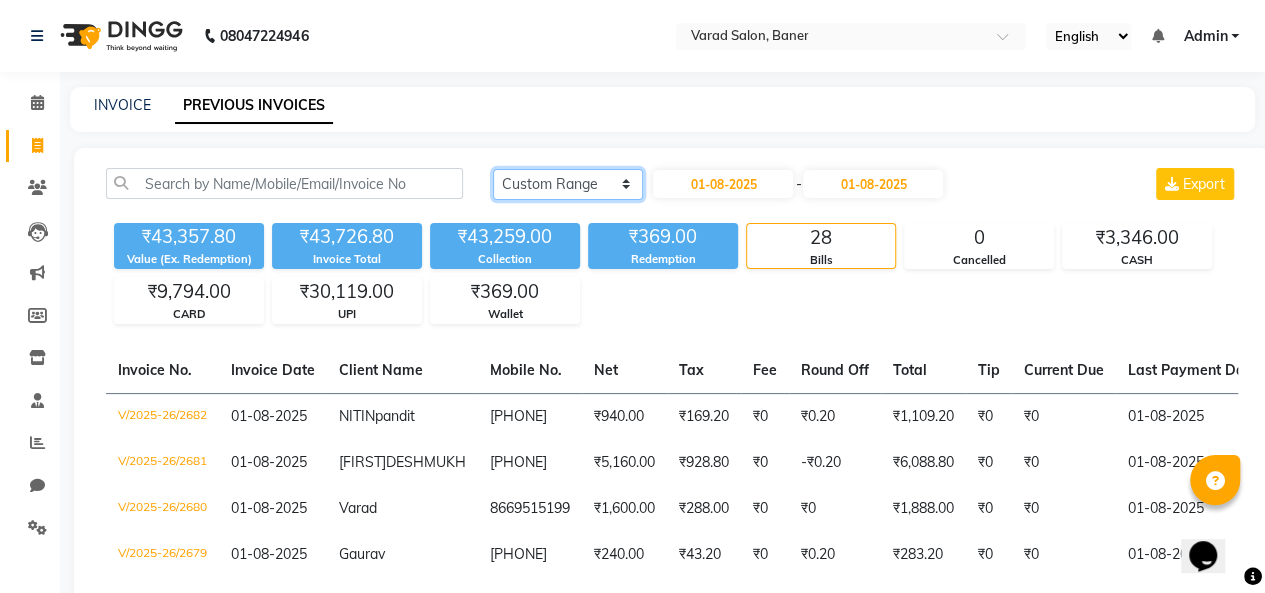 click on "Today Yesterday Custom Range" 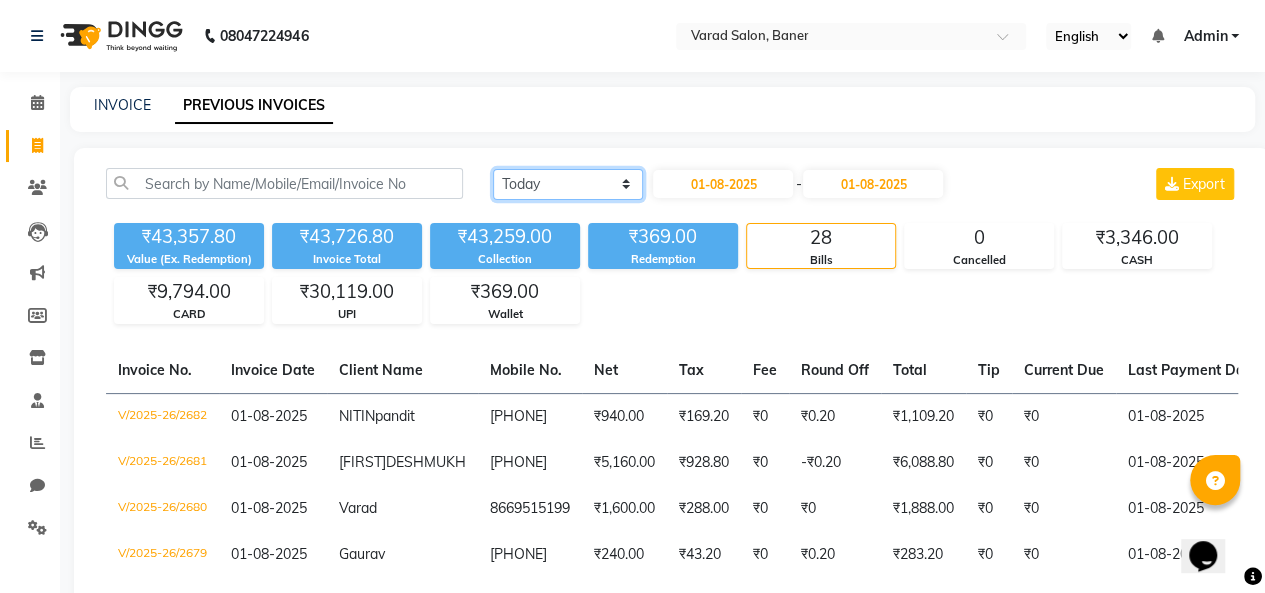 click on "Today Yesterday Custom Range" 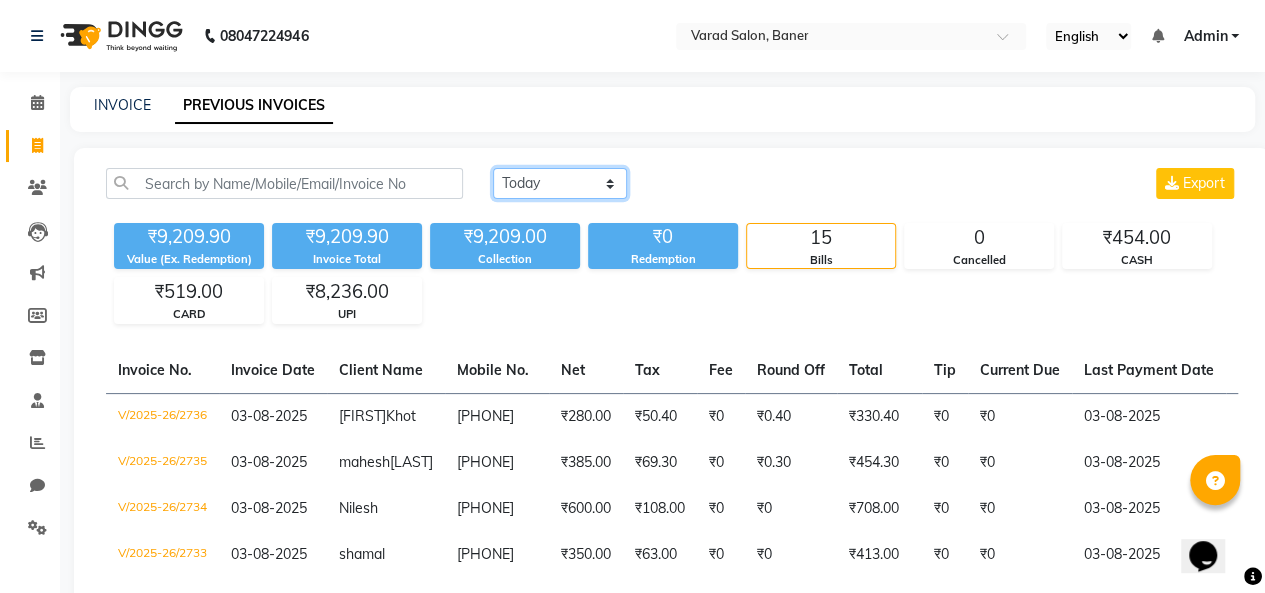 click on "Today Yesterday Custom Range" 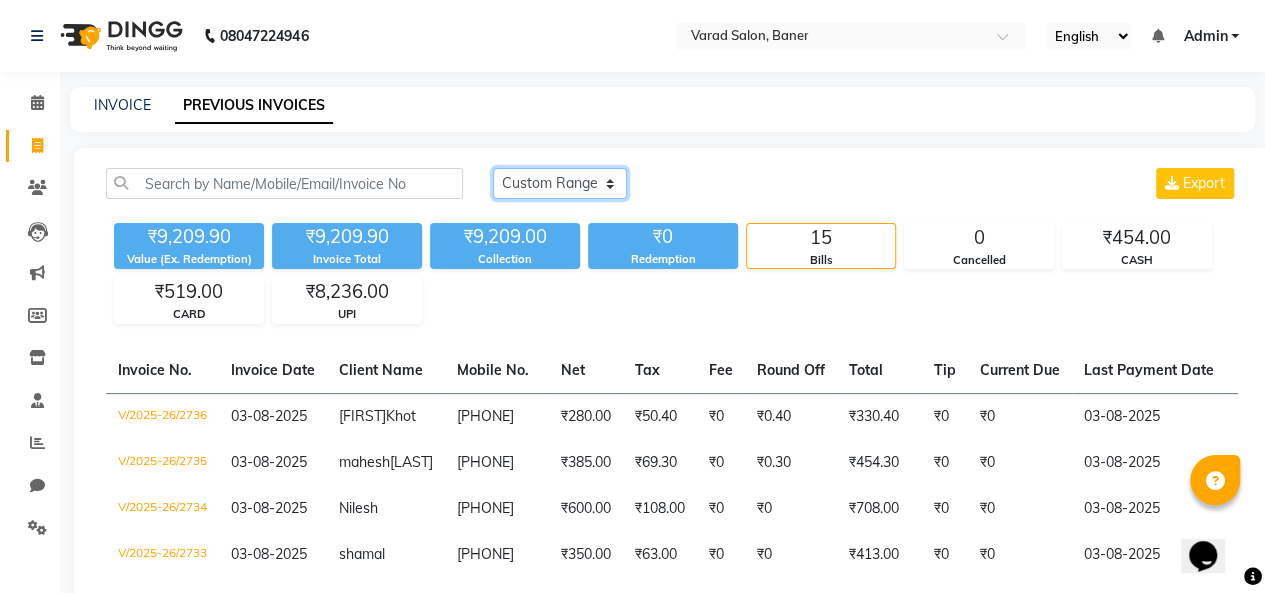click on "Today Yesterday Custom Range" 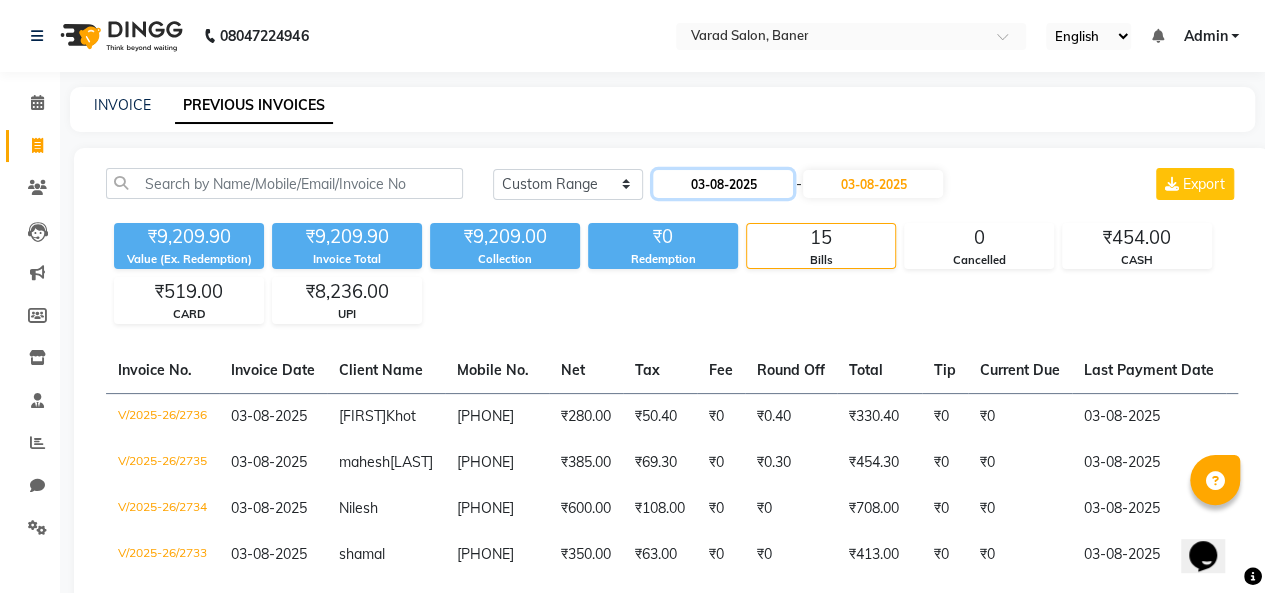 click on "03-08-2025" 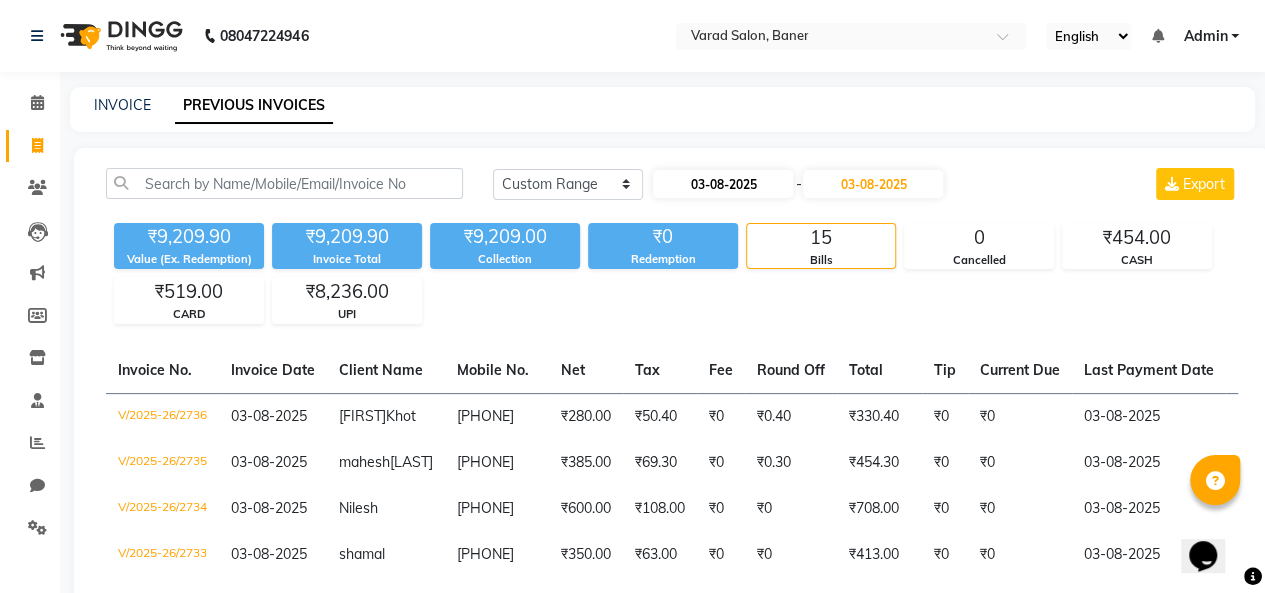 select on "8" 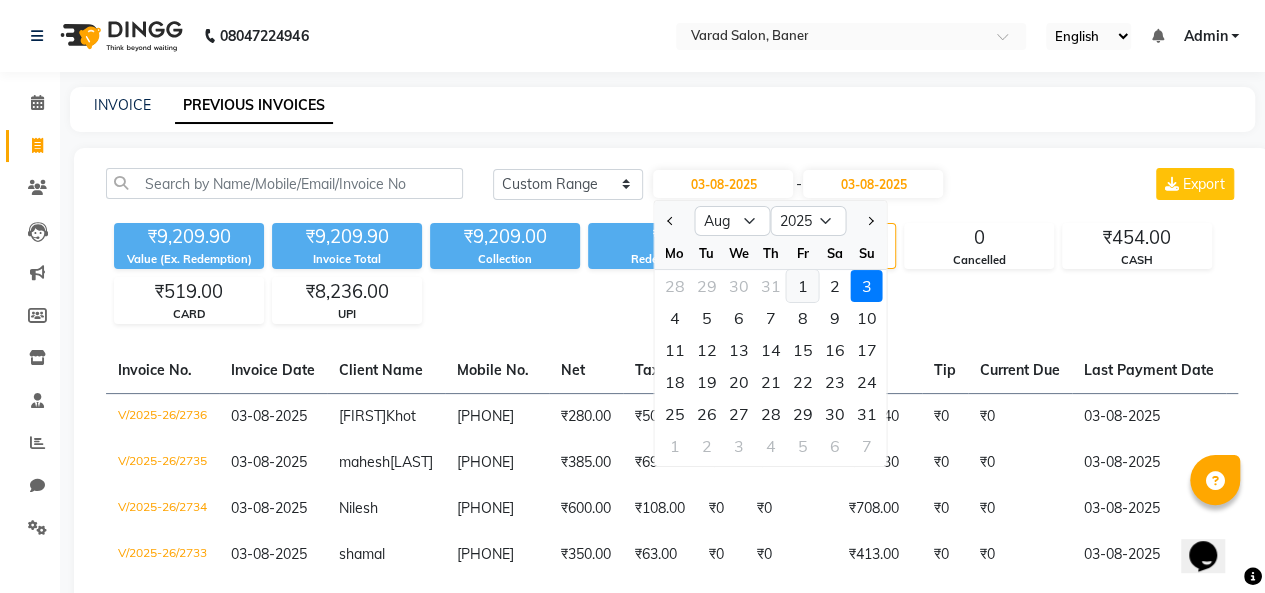click on "1" 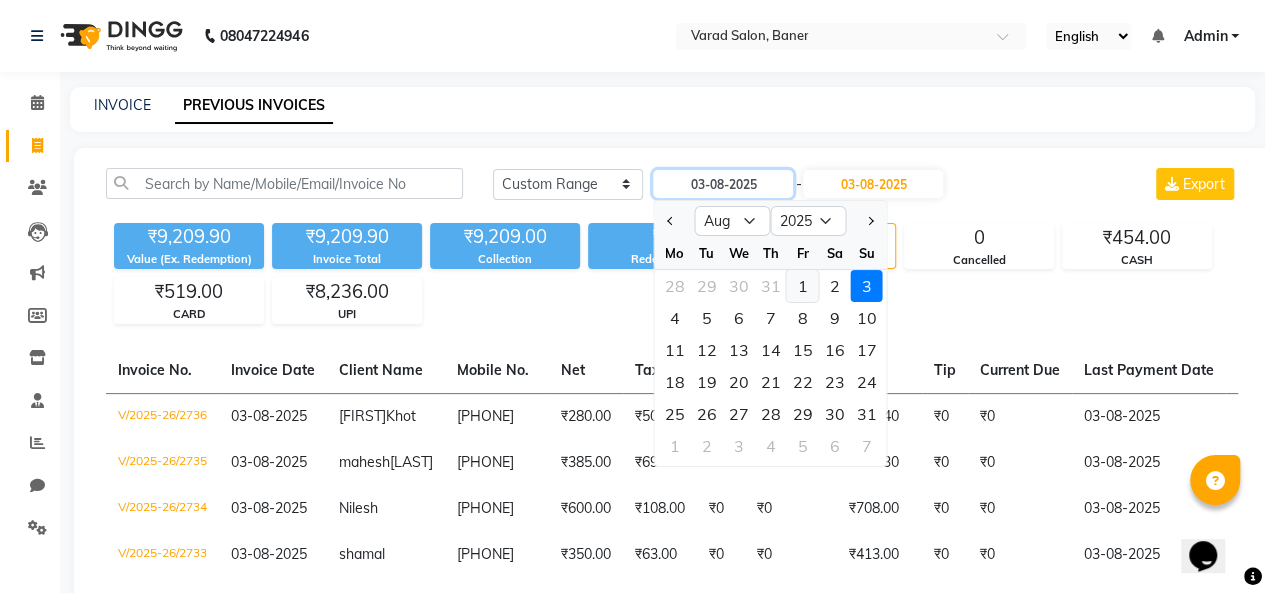 type on "01-08-2025" 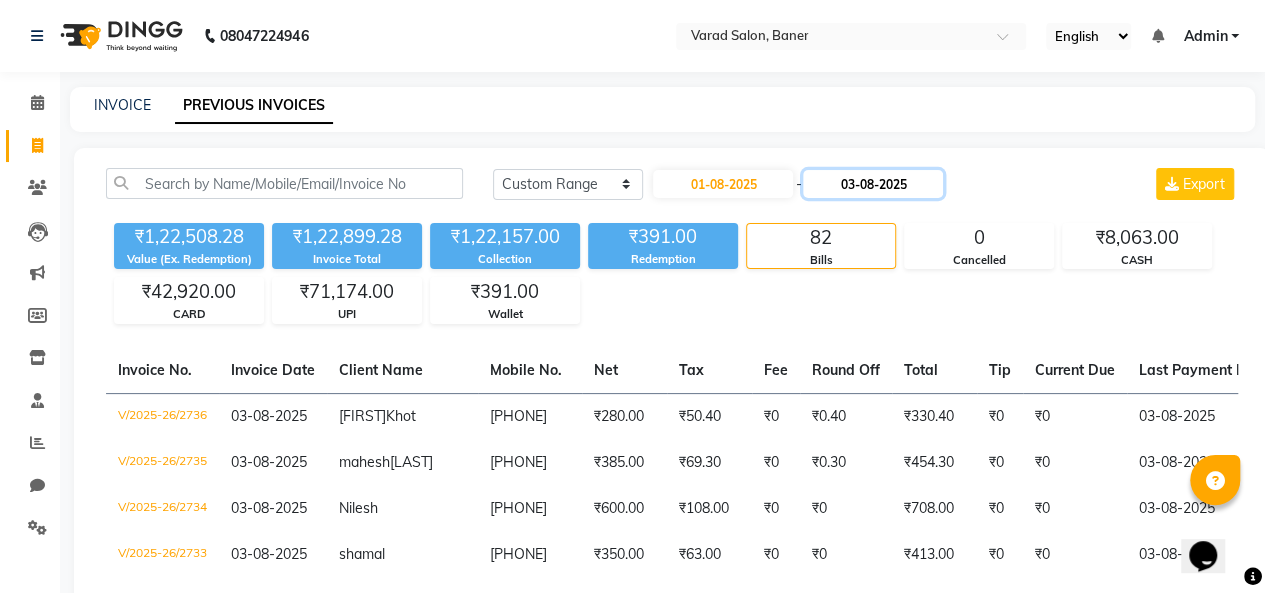 click on "03-08-2025" 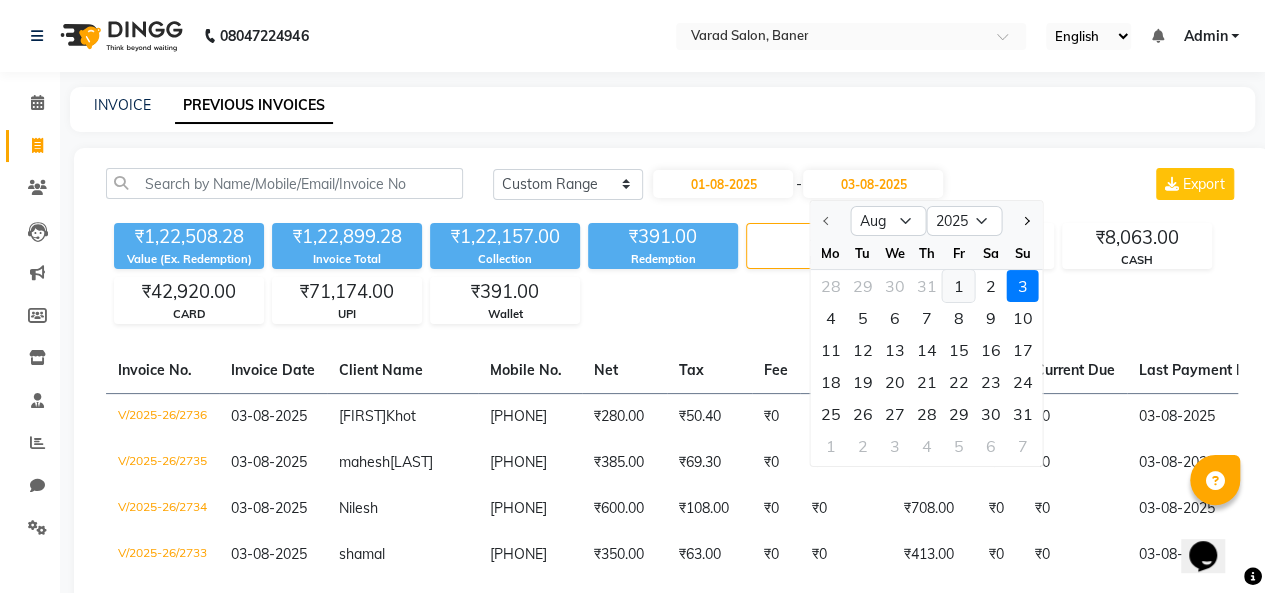 click on "1" 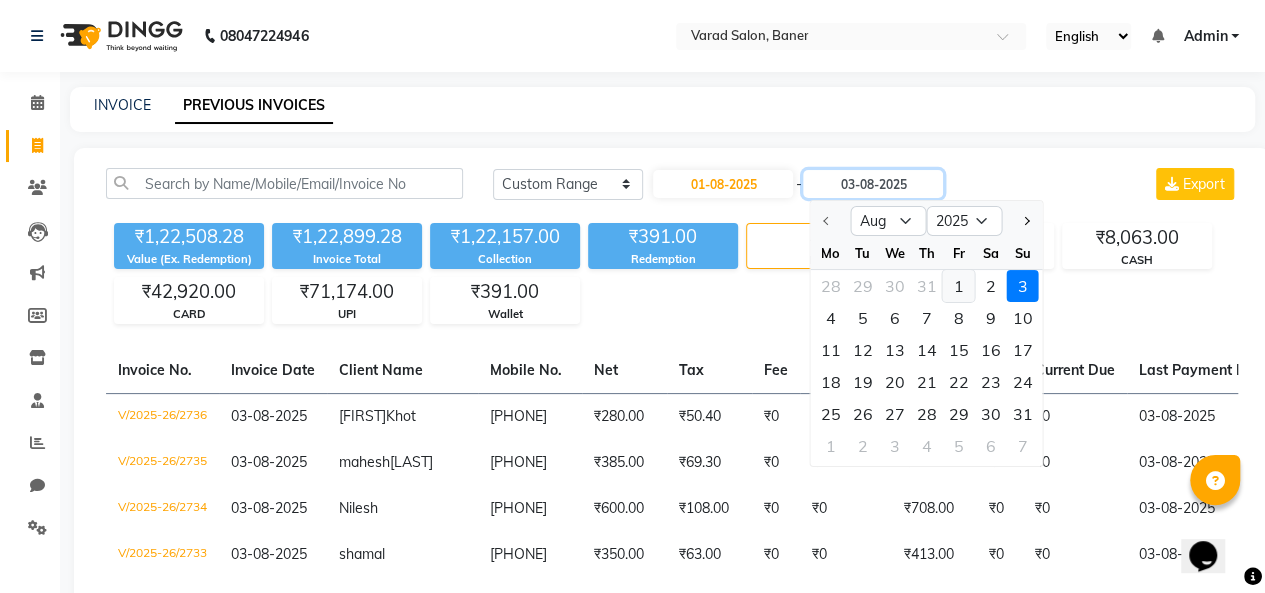 type on "01-08-2025" 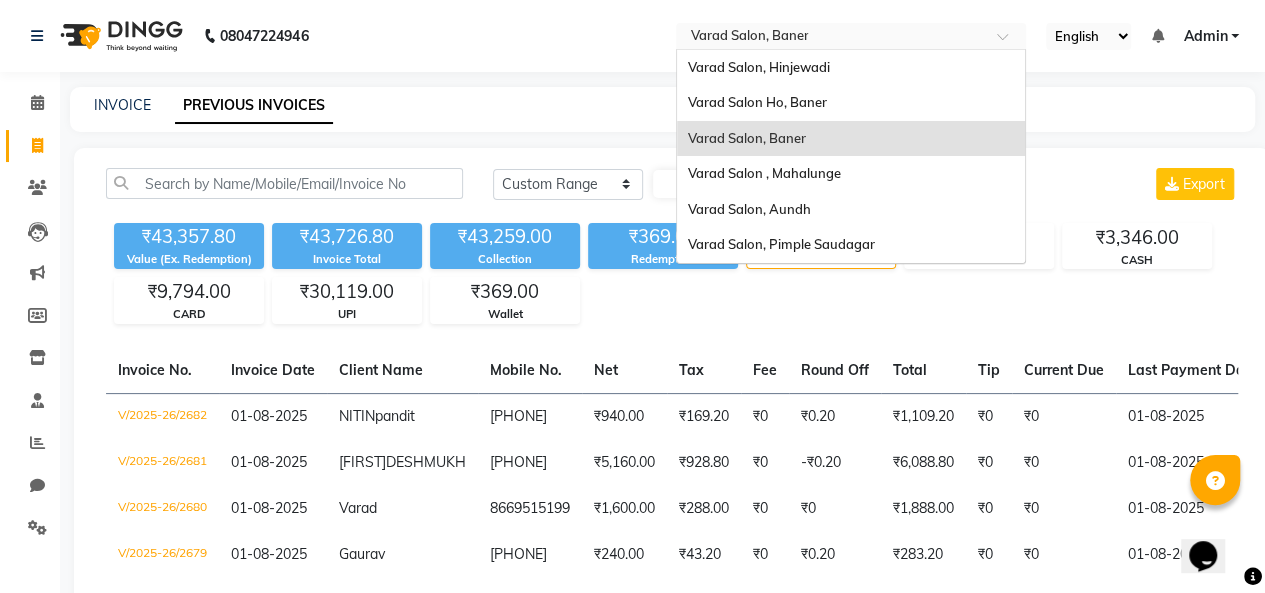 click at bounding box center (831, 38) 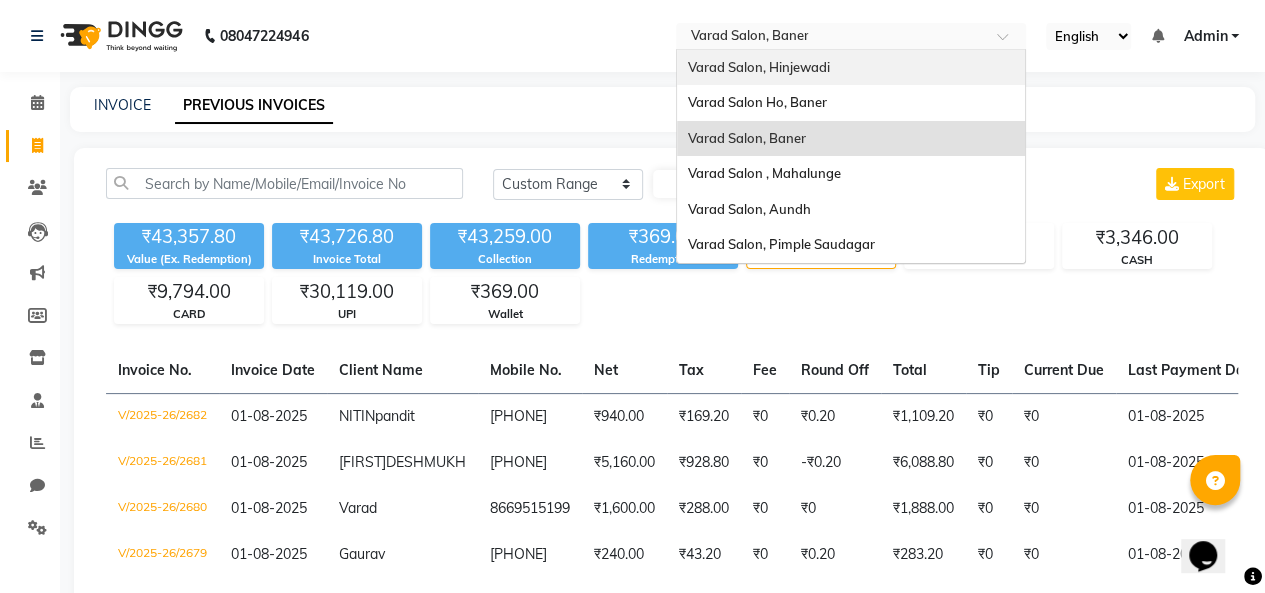 click on "Varad Salon, Hinjewadi" at bounding box center [758, 67] 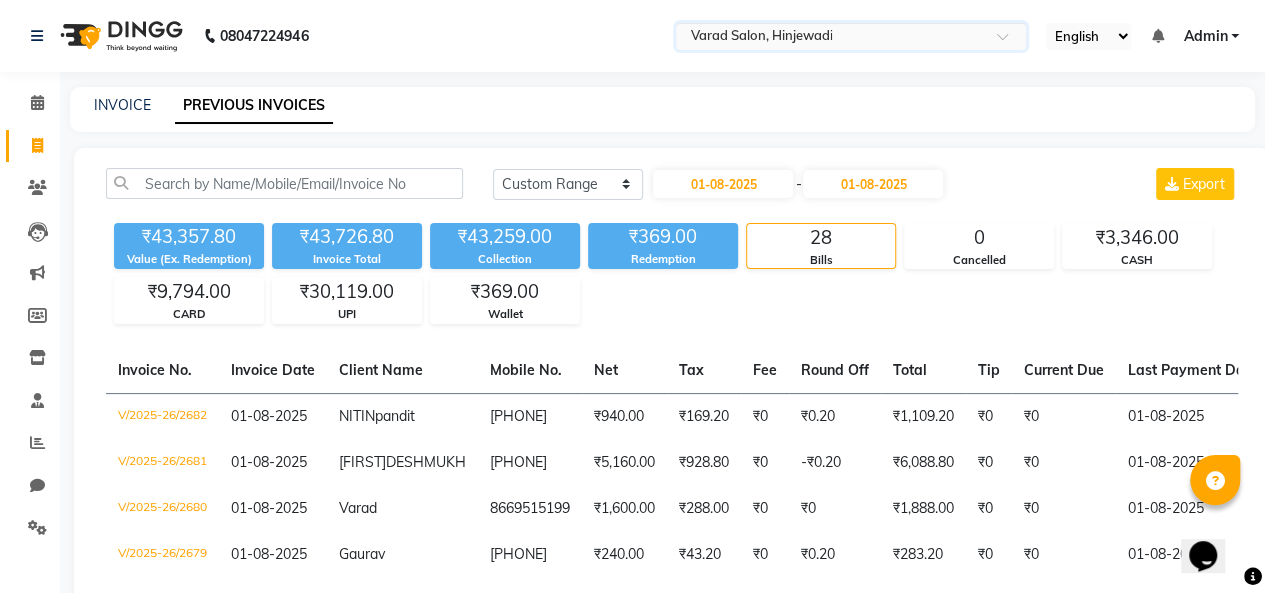 click at bounding box center [831, 38] 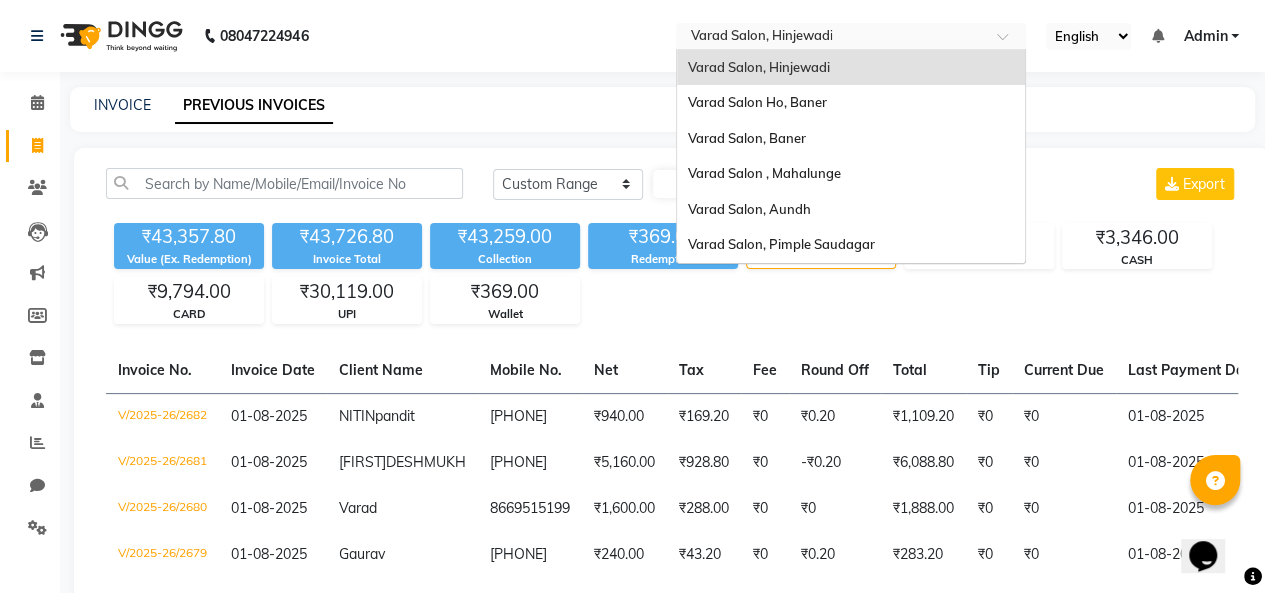 click on "Varad Salon, Hinjewadi" at bounding box center [851, 68] 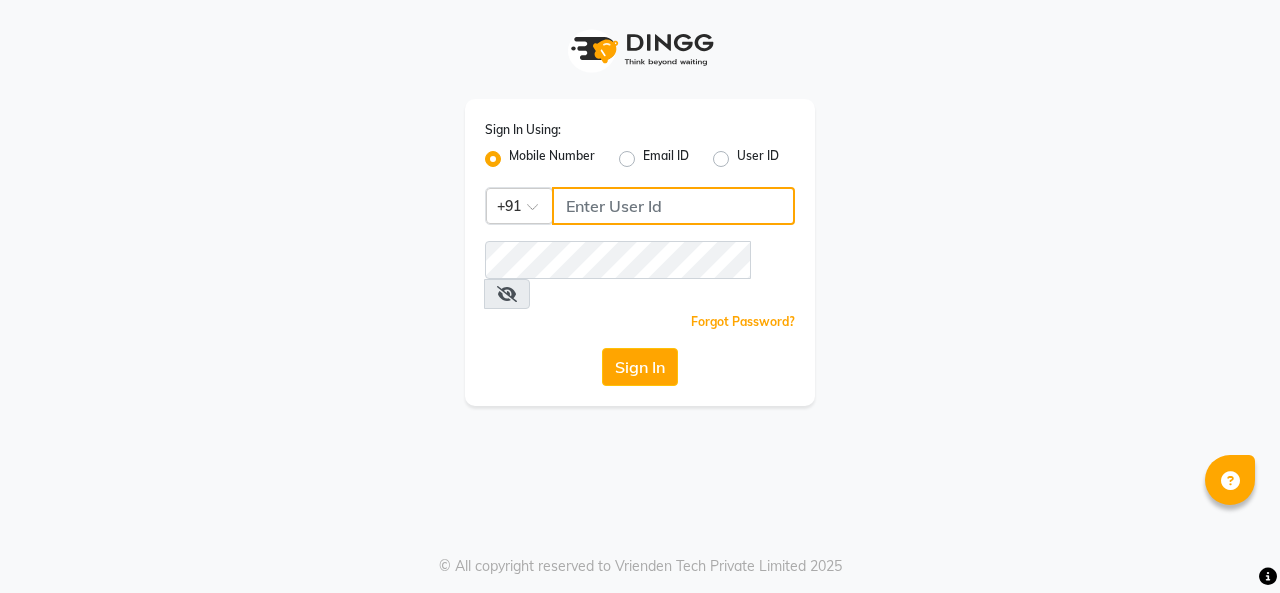 click 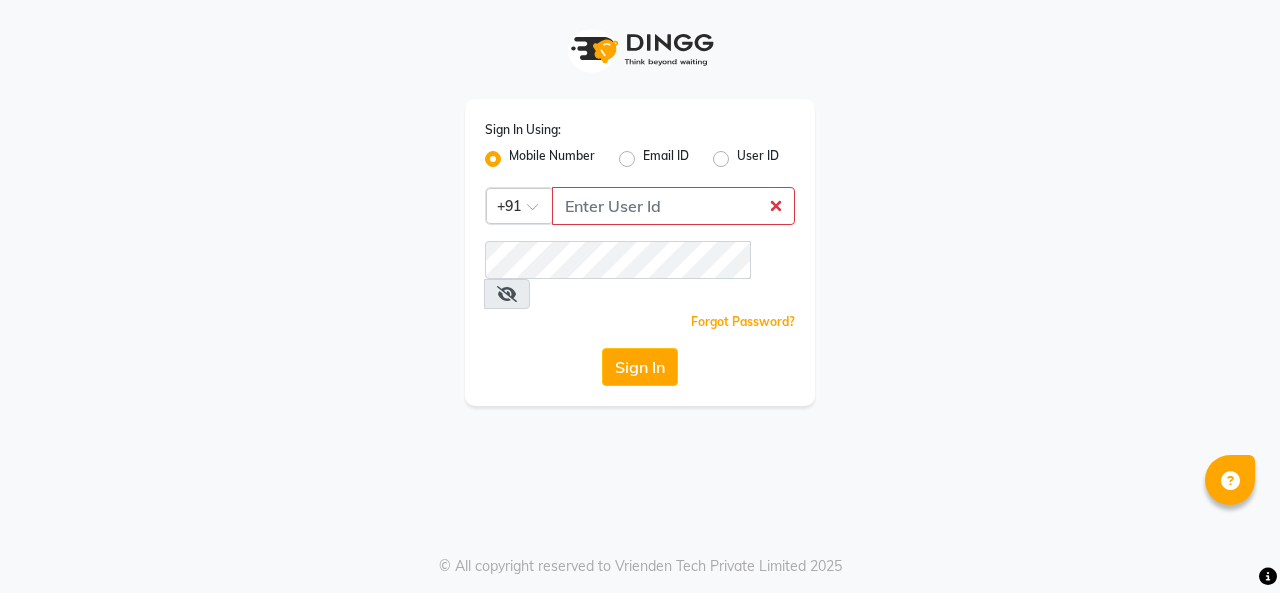 click on "Sign In Using: Mobile Number Email ID User ID Country Code × +91  Remember me Forgot Password?  Sign In   © All copyright reserved to Vrienden Tech Private Limited 2025" at bounding box center [640, 296] 